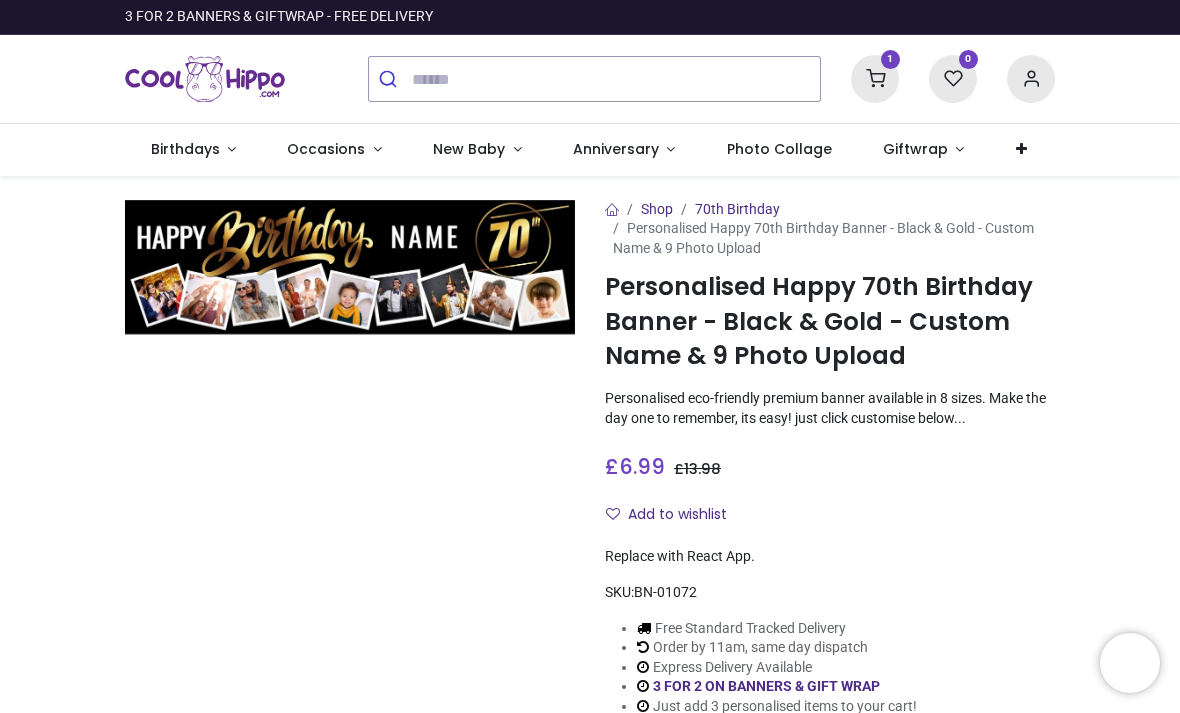 scroll, scrollTop: 0, scrollLeft: 0, axis: both 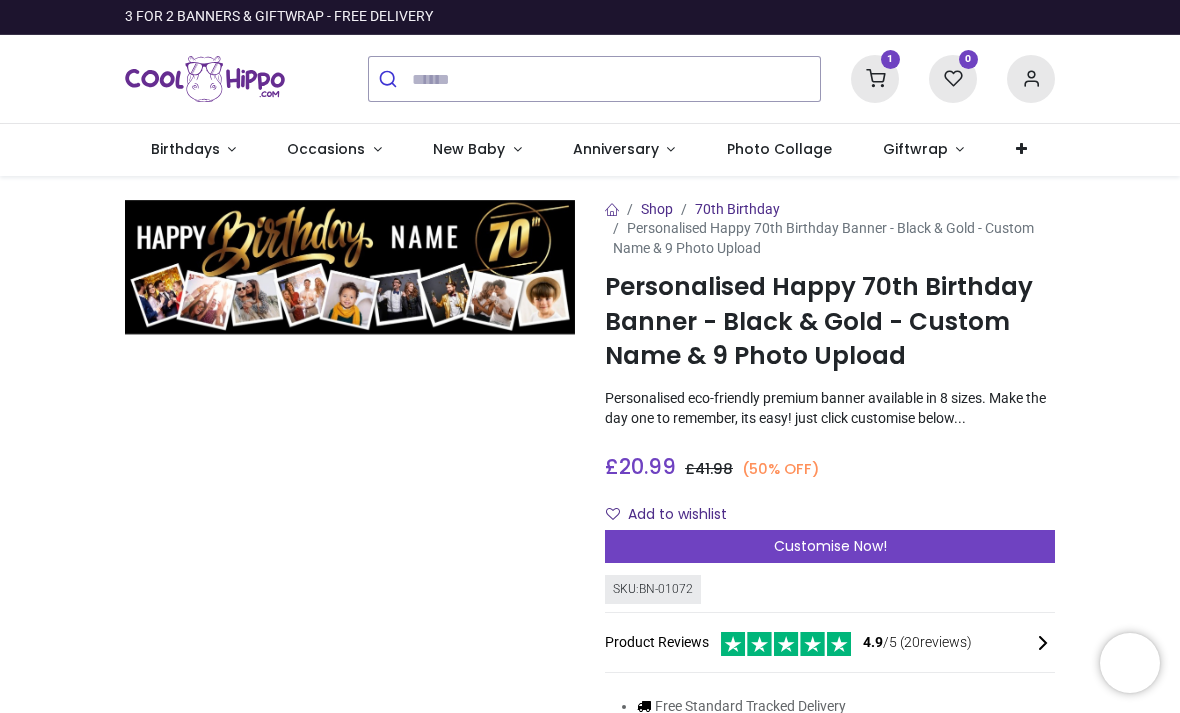 click on "Customise Now!" at bounding box center (830, 546) 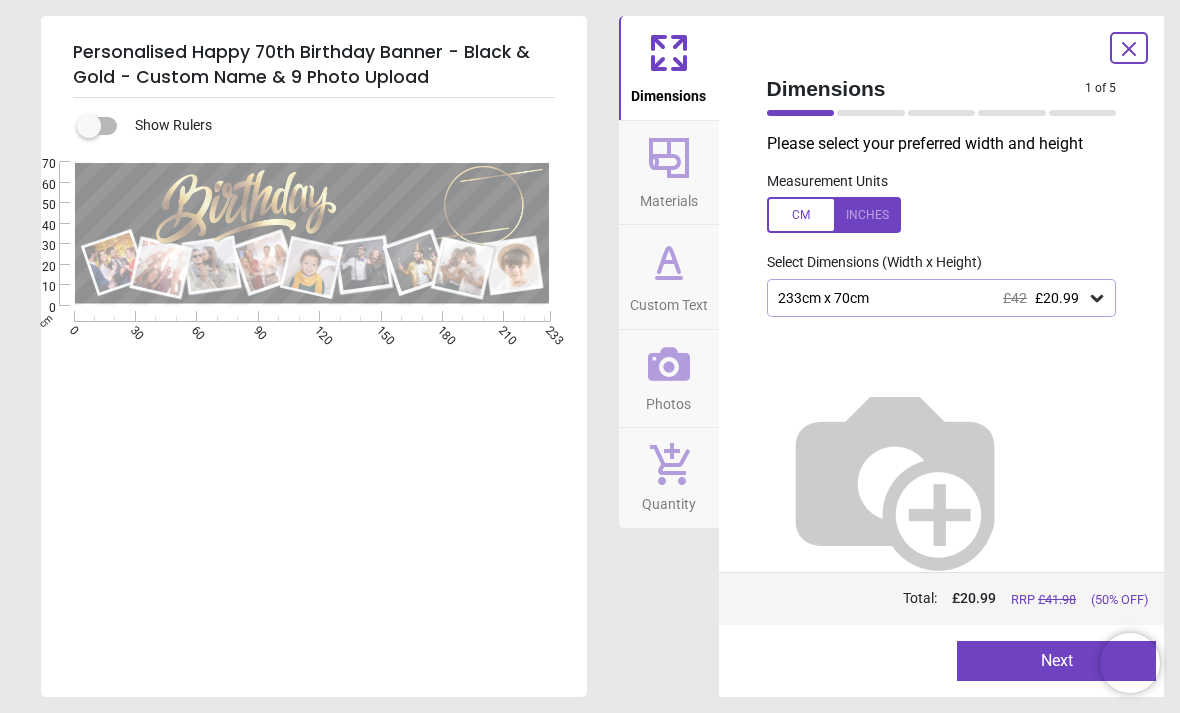 click 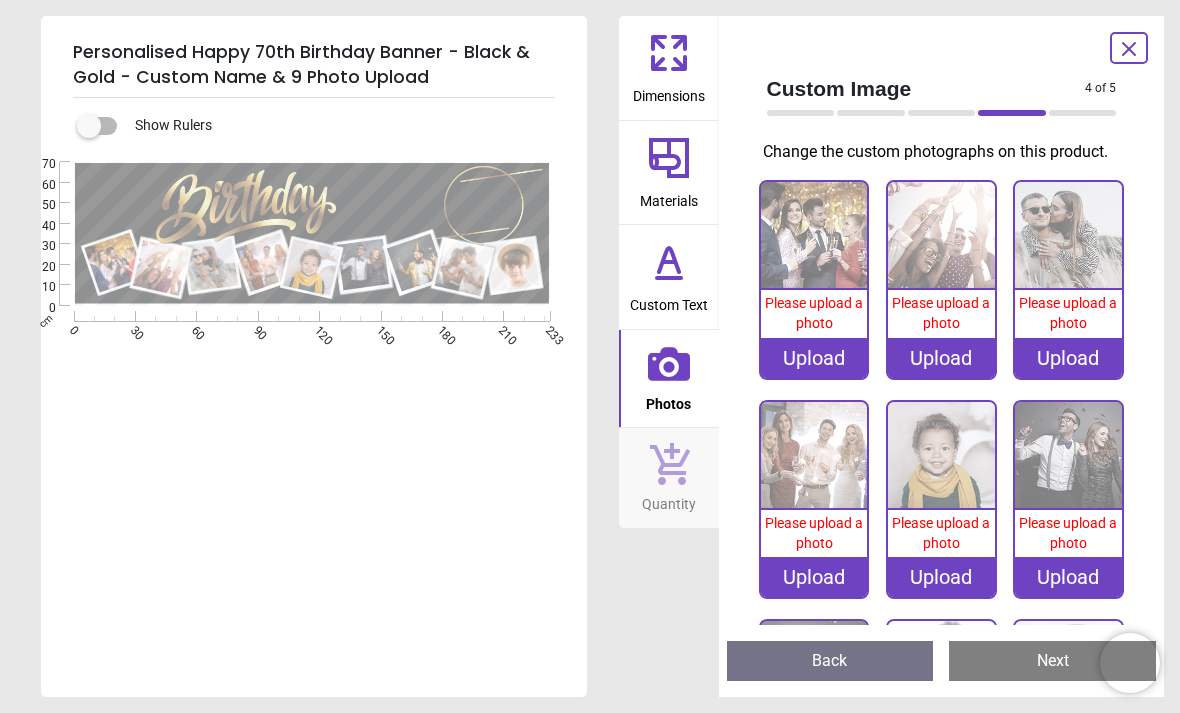 click 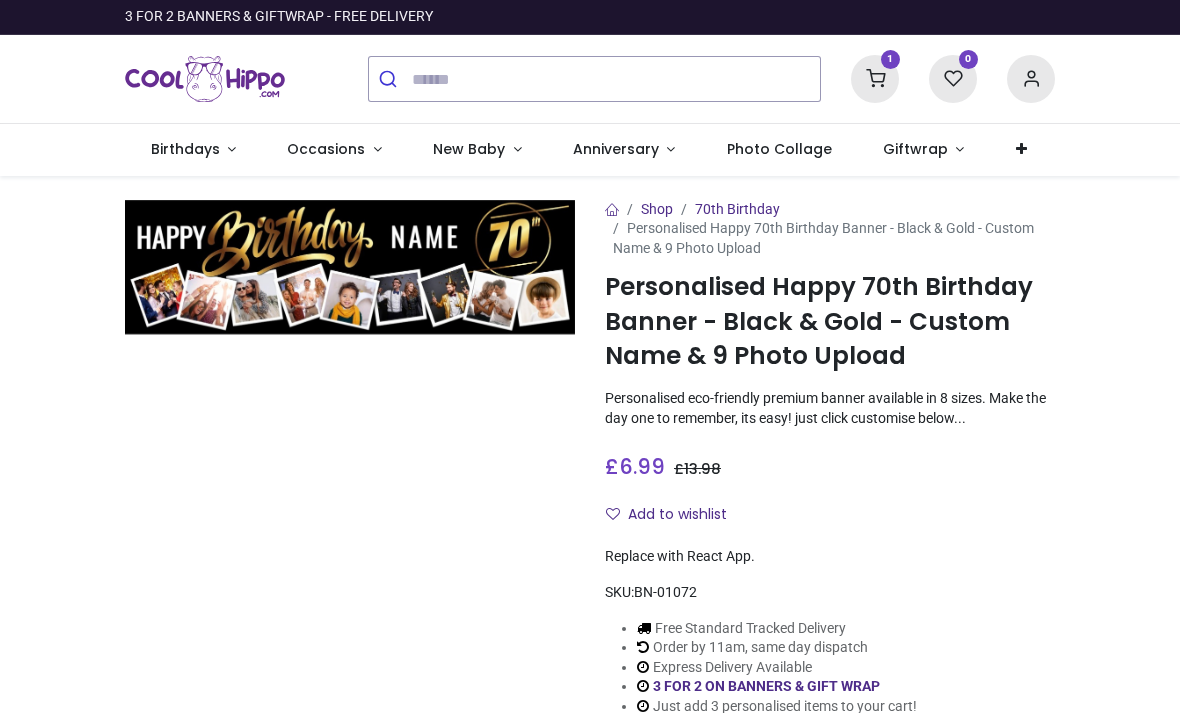 scroll, scrollTop: 0, scrollLeft: 0, axis: both 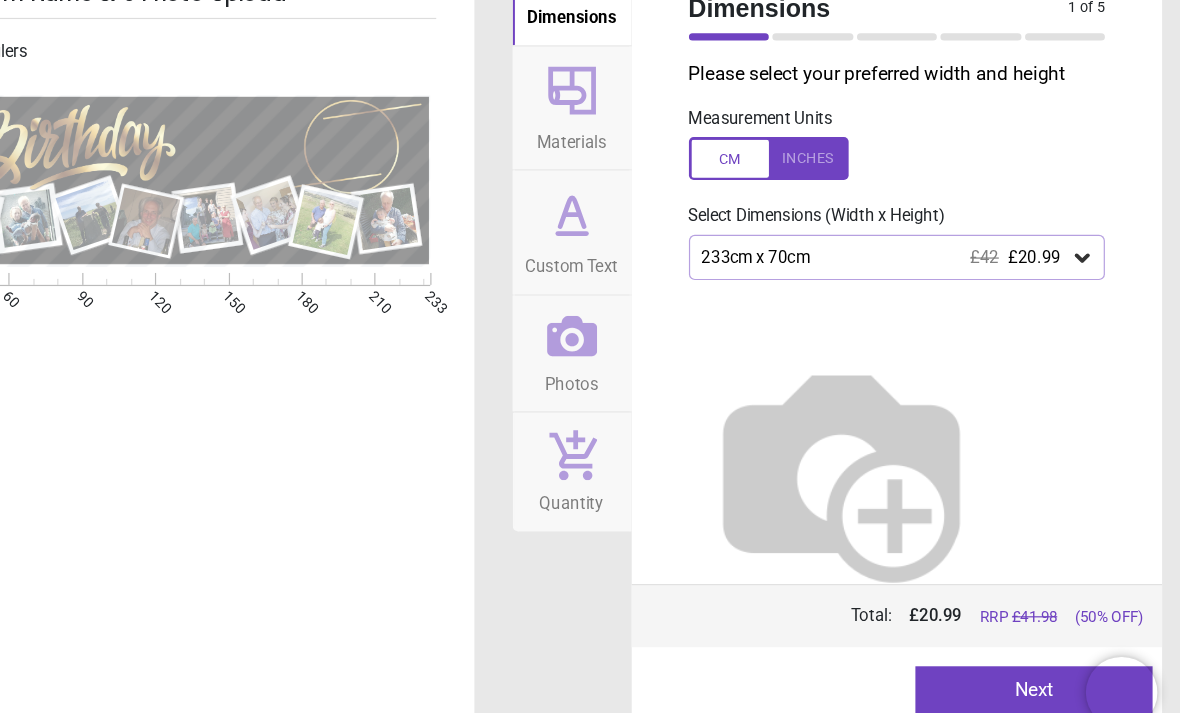 click on "233cm  x  70cm       £42 £20.99" at bounding box center (942, 298) 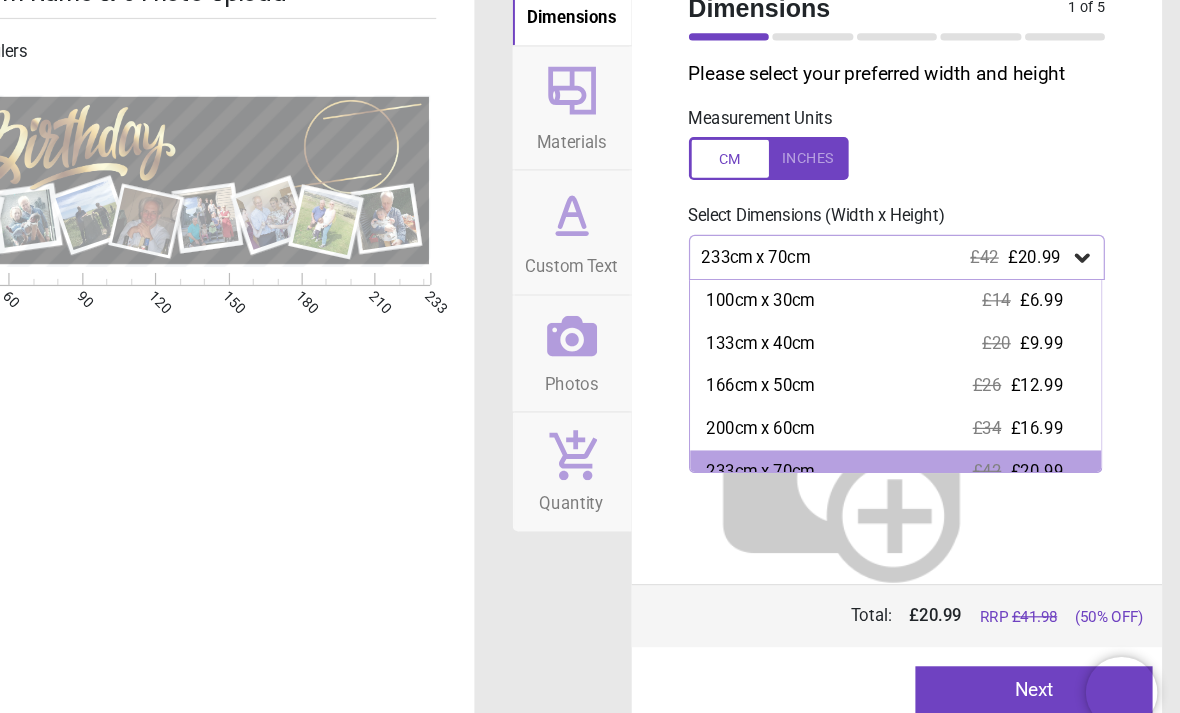 scroll, scrollTop: 0, scrollLeft: 0, axis: both 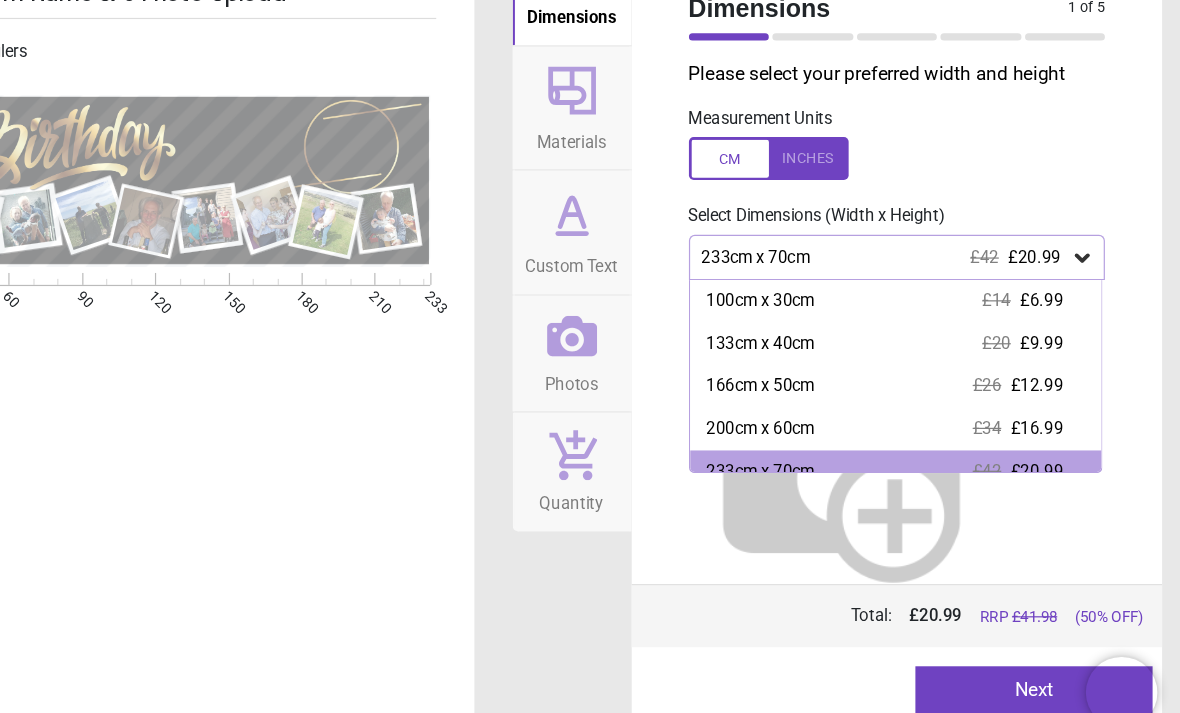 click on "166cm  x  50cm       £26 £12.99" at bounding box center [941, 406] 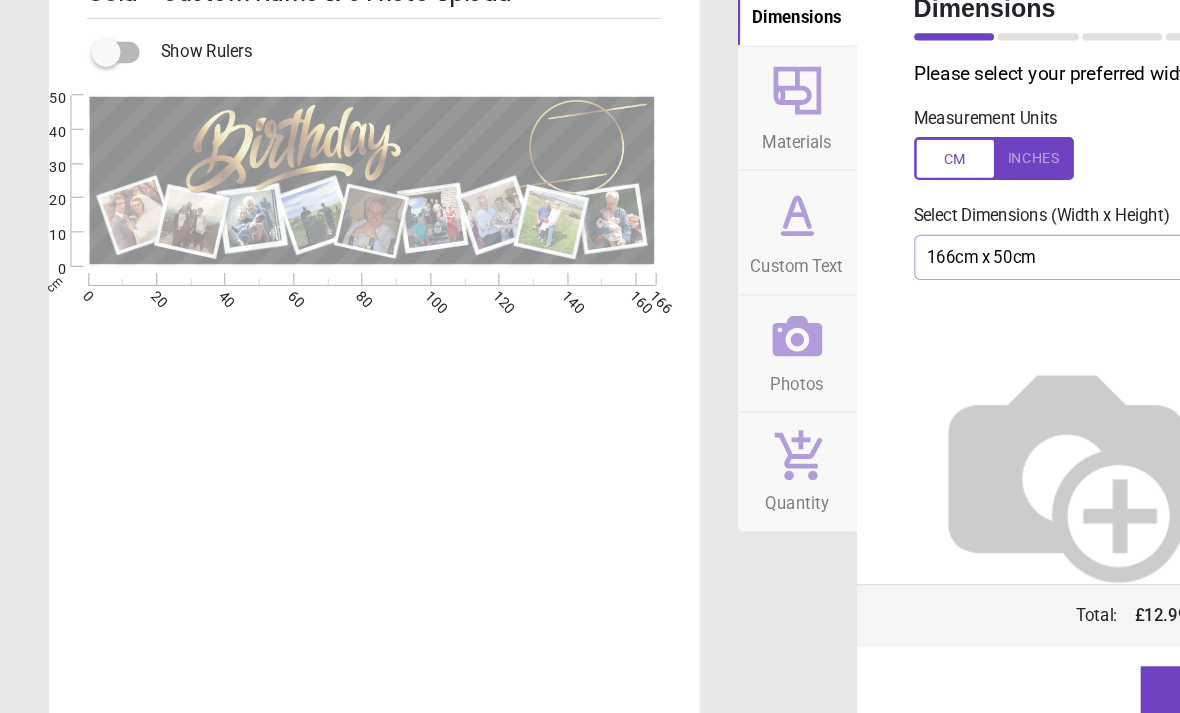 click on "166cm  x  50cm       £26 £12.99" at bounding box center [932, 298] 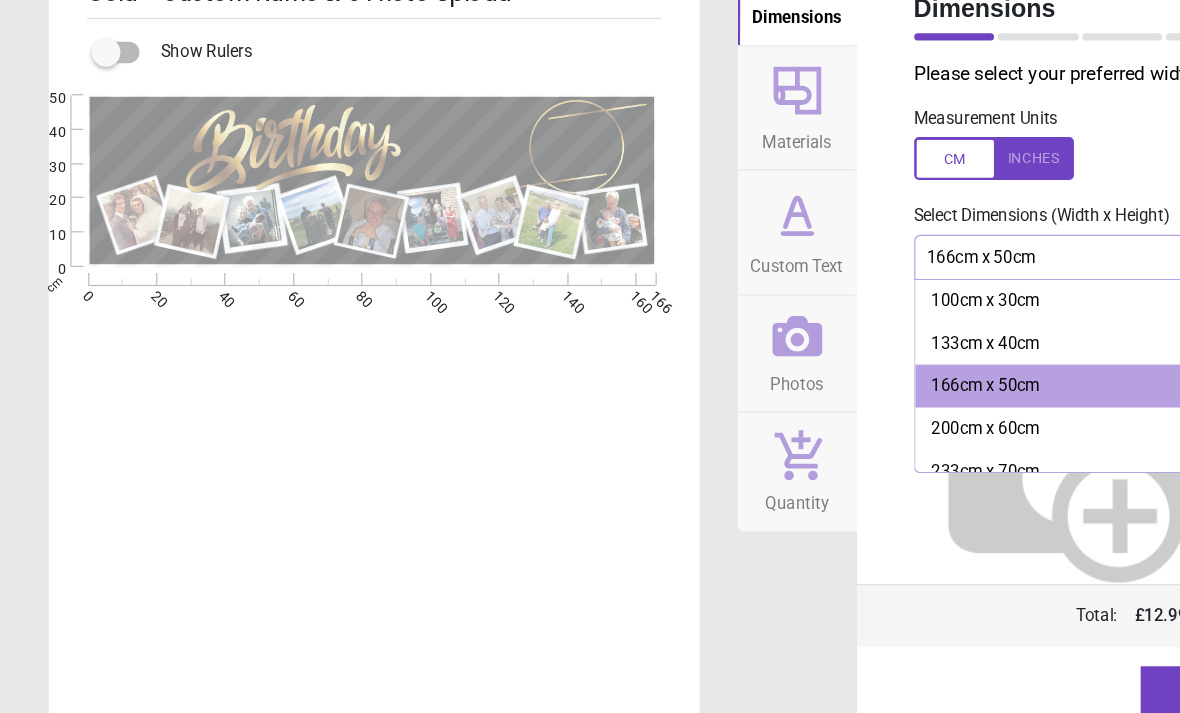 click on "200cm  x  60cm" at bounding box center (827, 442) 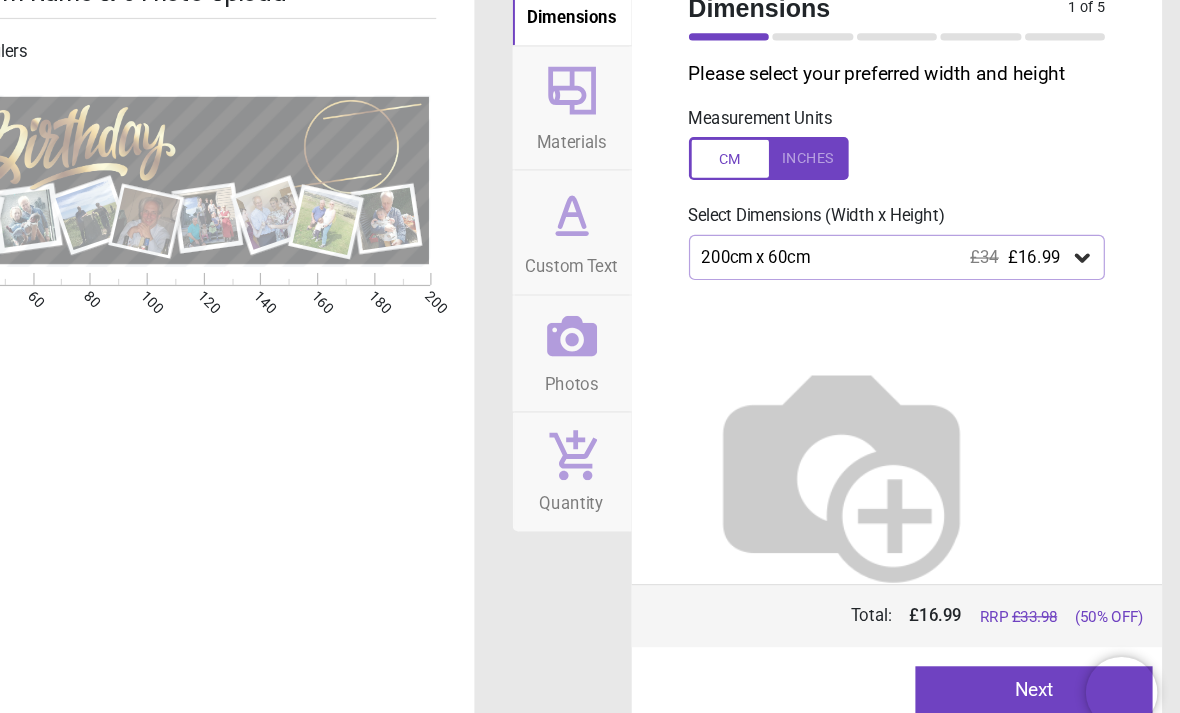 click 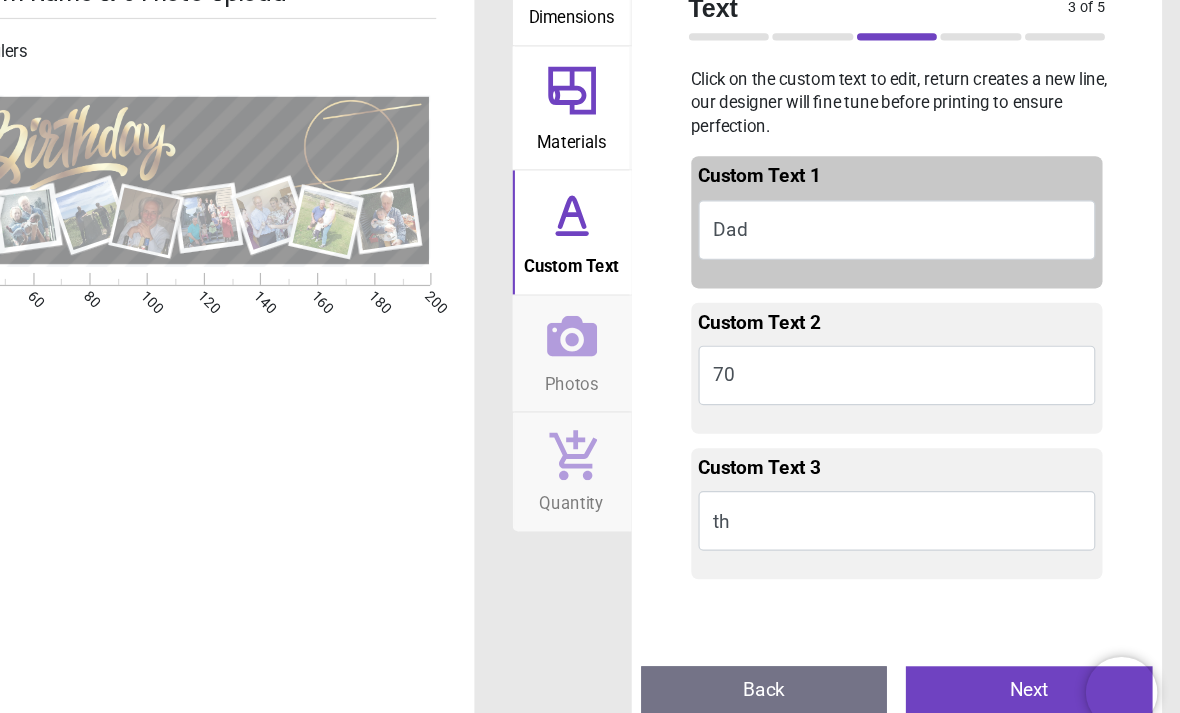 click 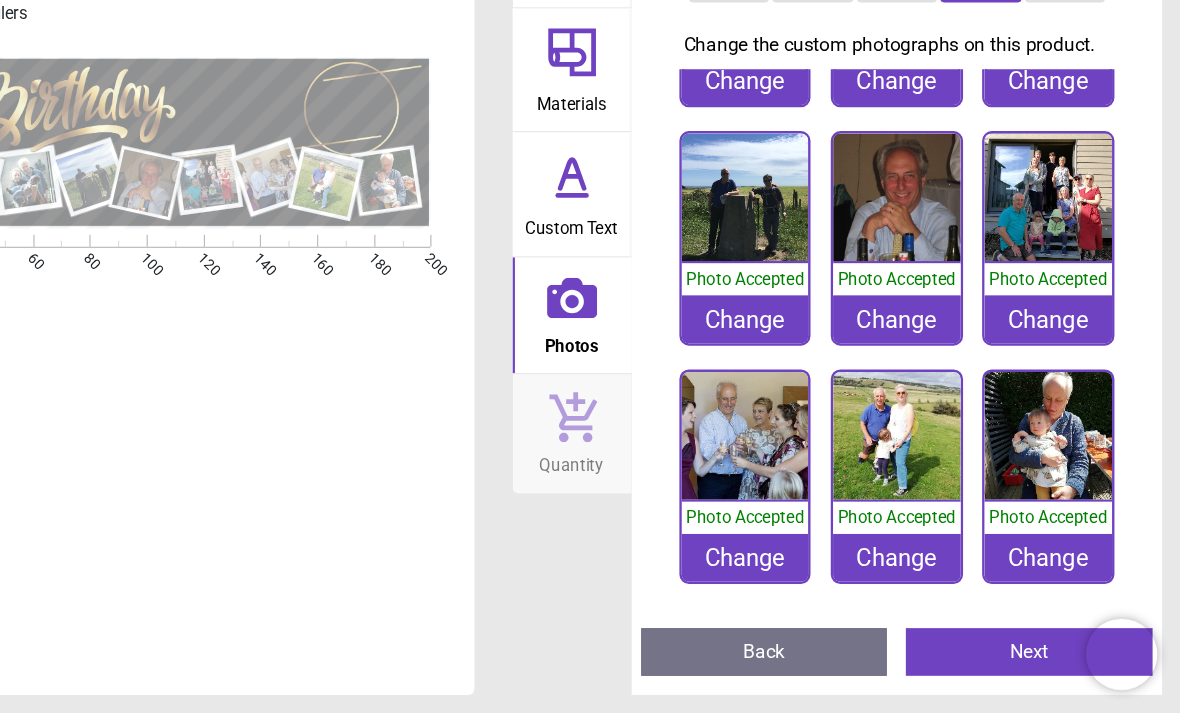 scroll, scrollTop: 153, scrollLeft: 0, axis: vertical 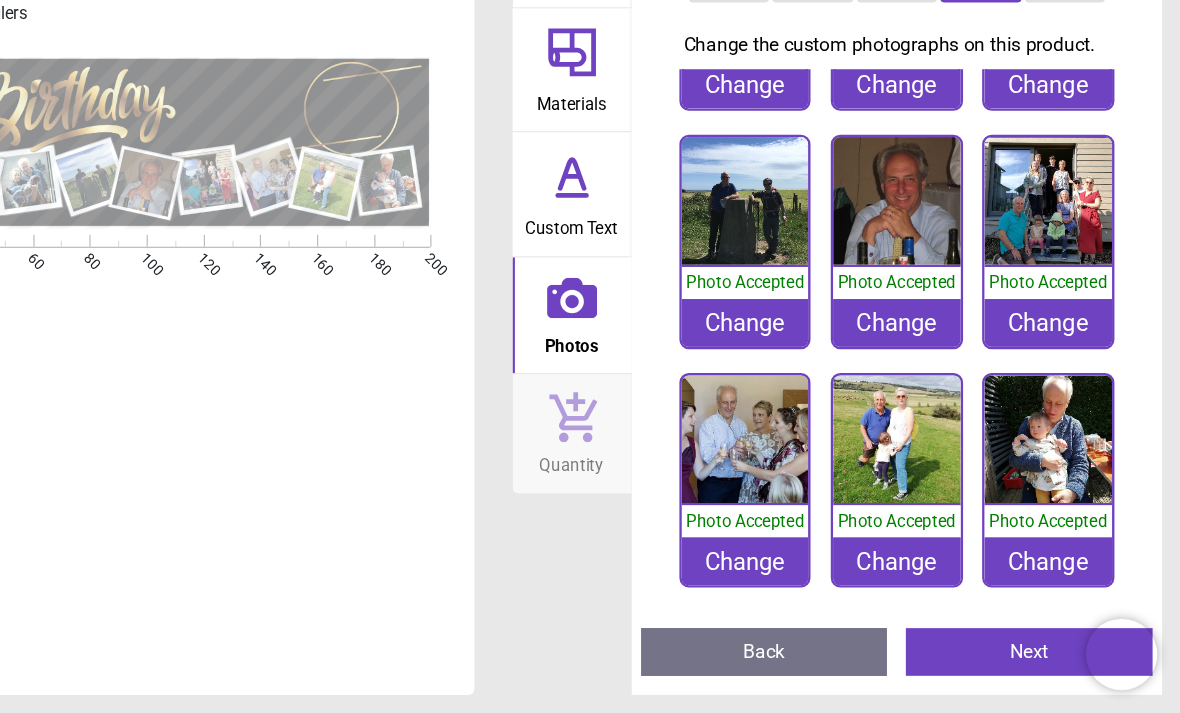 click on "Change" at bounding box center (941, 585) 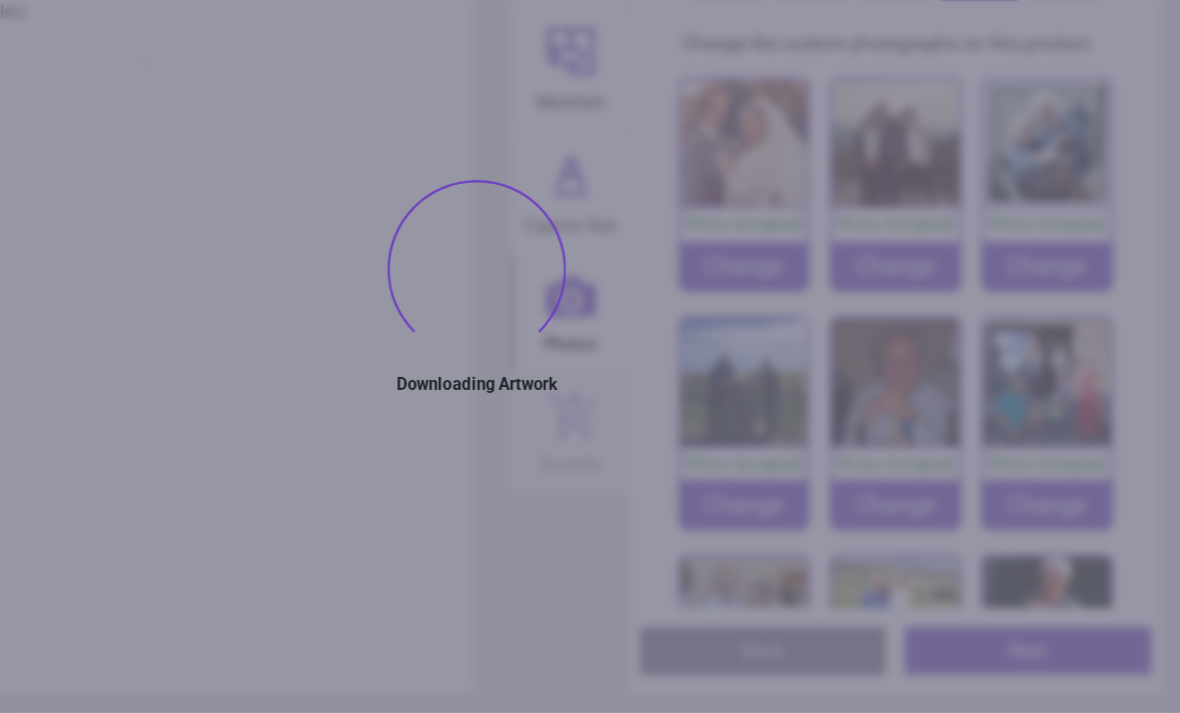 type on "***" 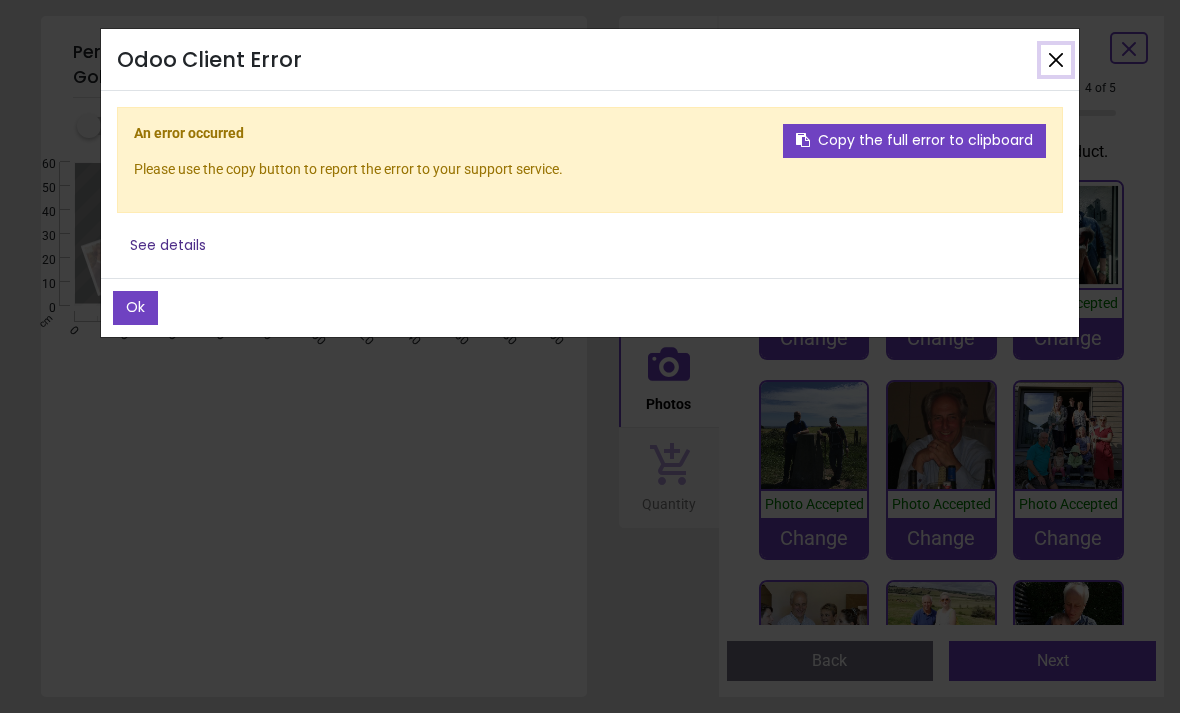click 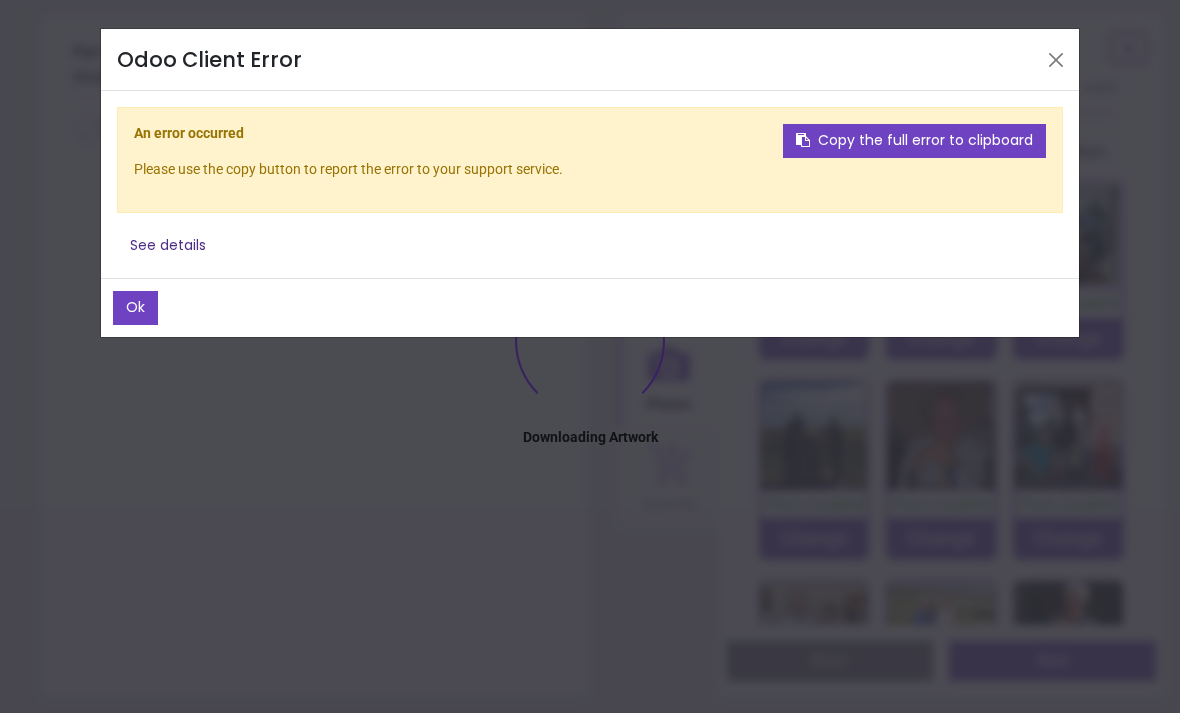 type on "***" 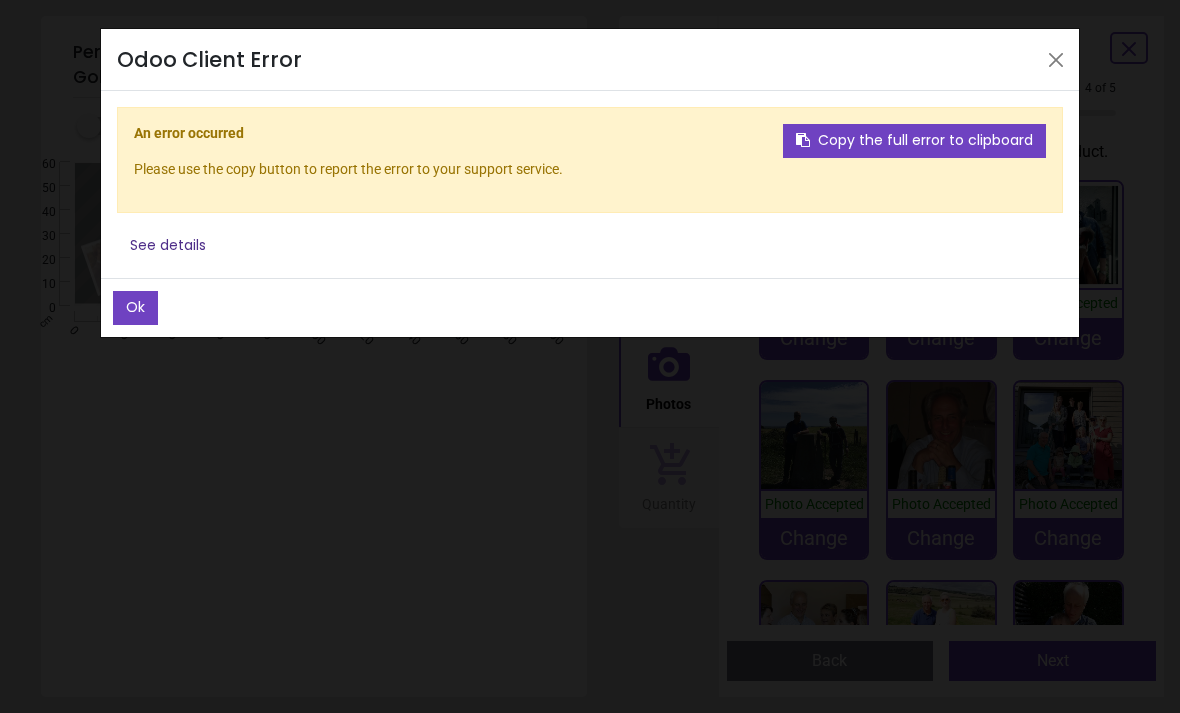 click on "Ok" 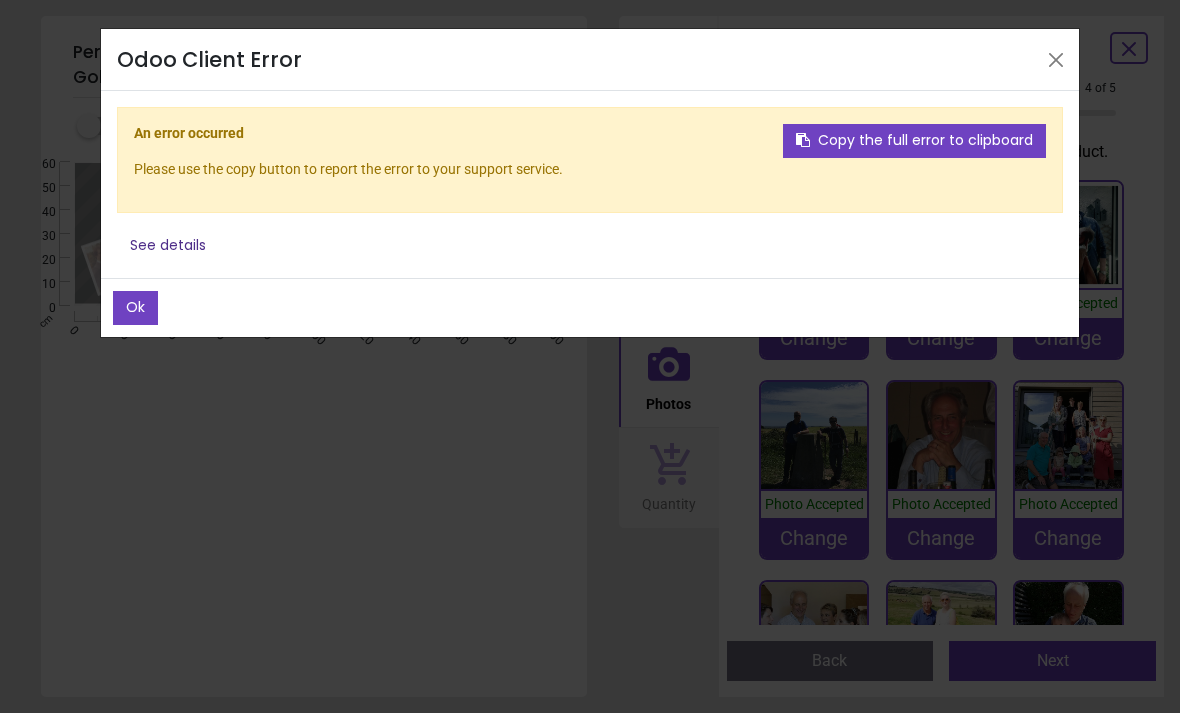 click on "Ok" 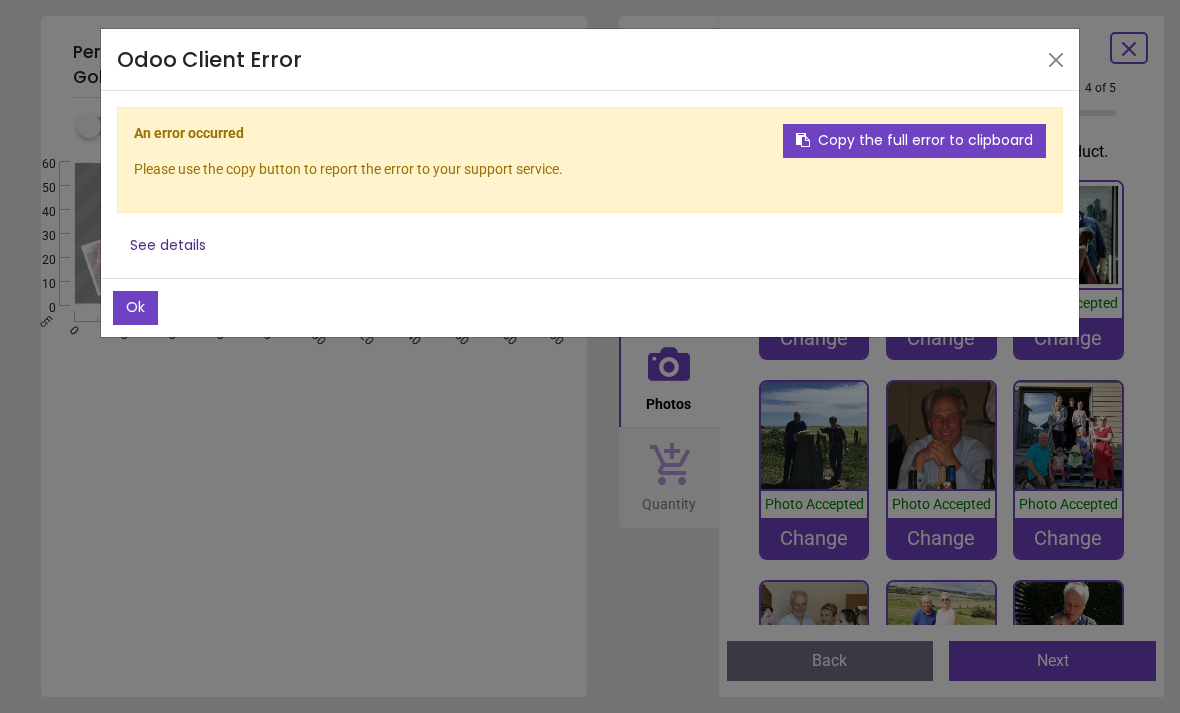 click on "Ok" 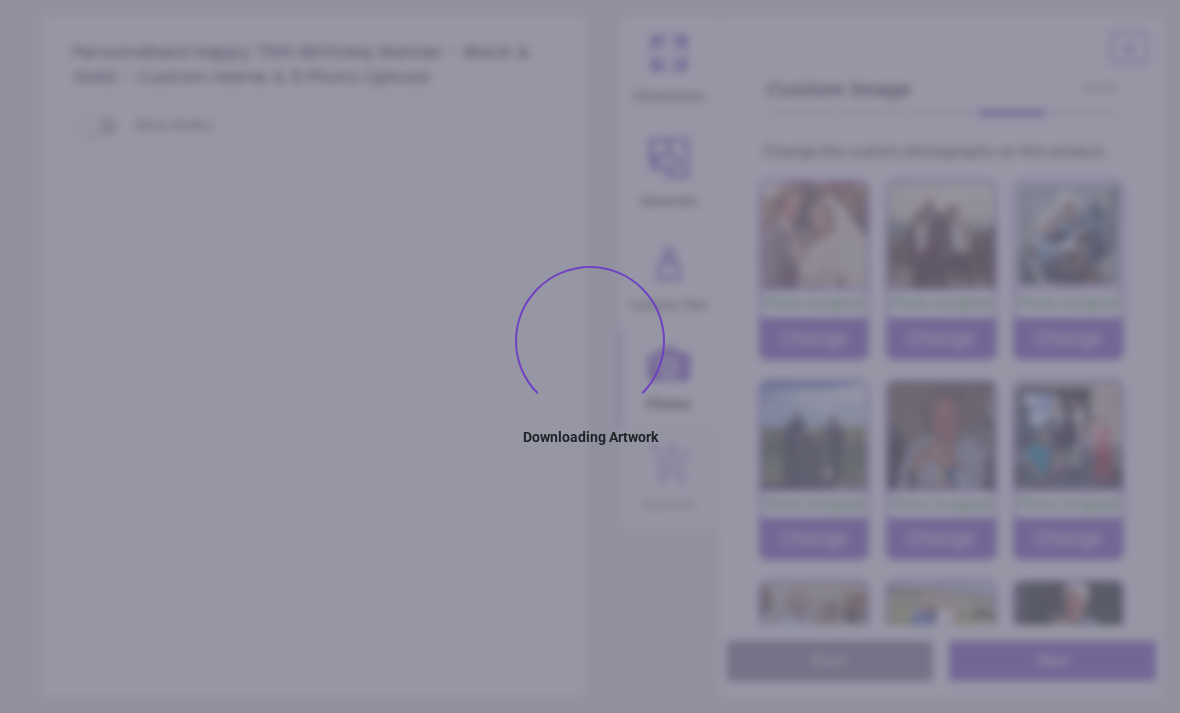 type on "***" 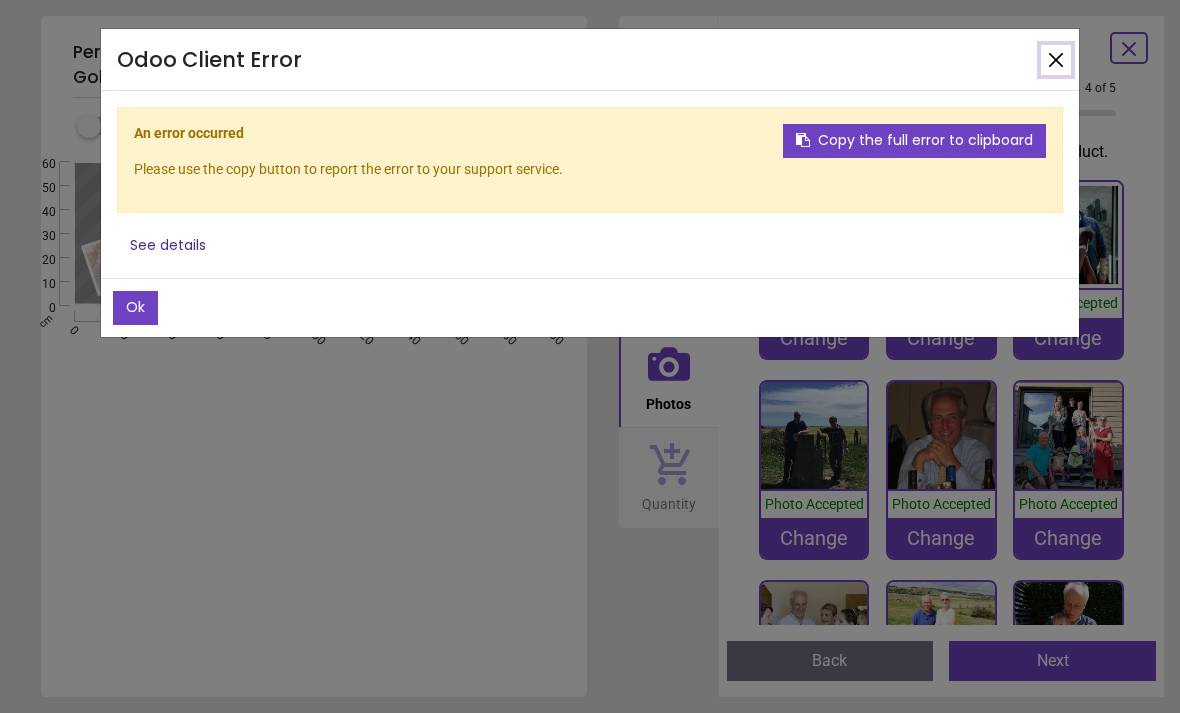 click 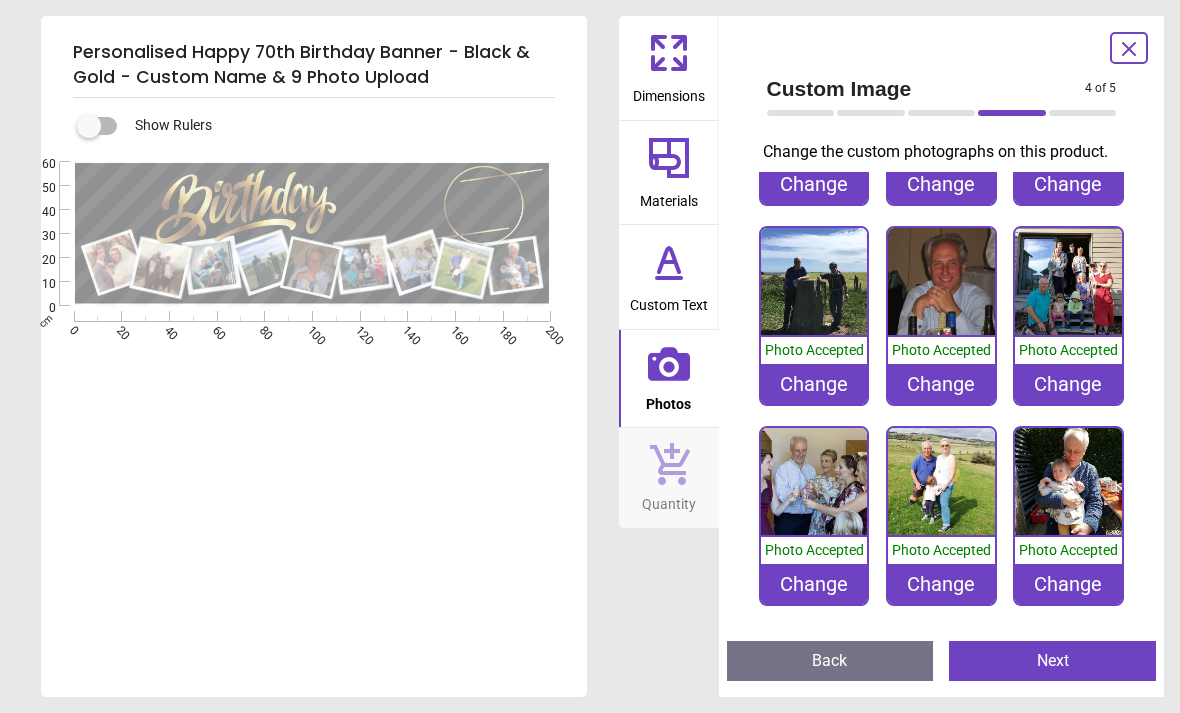 scroll, scrollTop: 153, scrollLeft: 0, axis: vertical 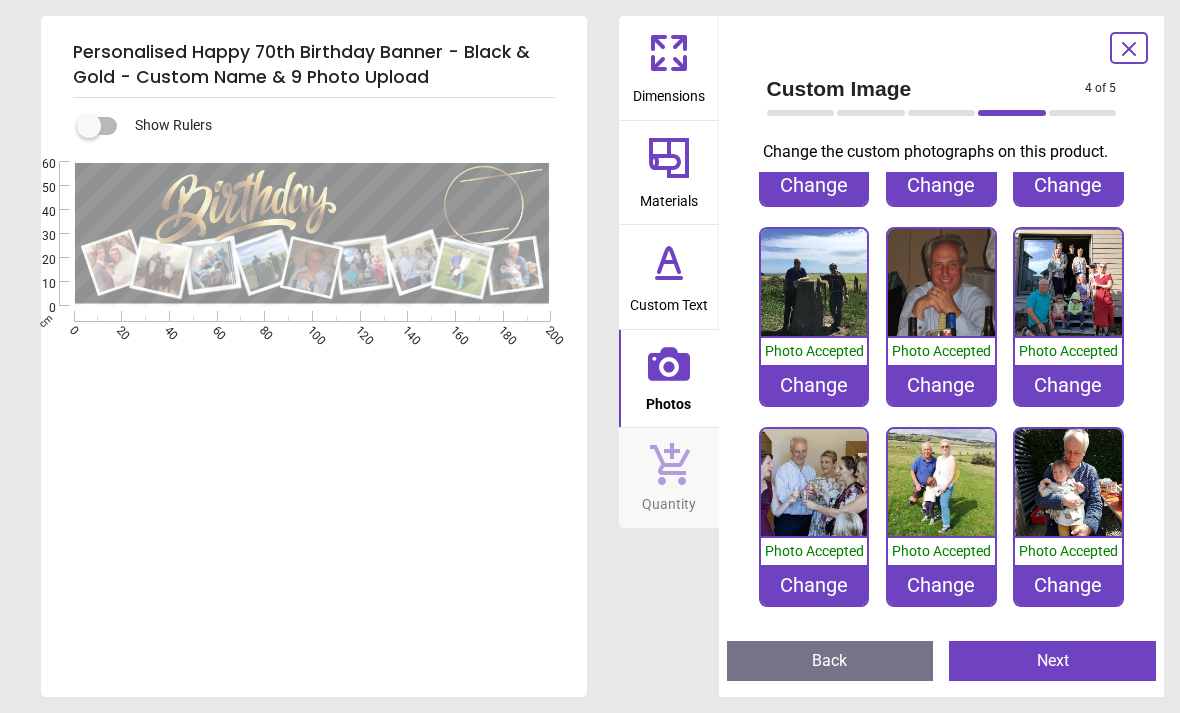 click on "Change" at bounding box center [941, 585] 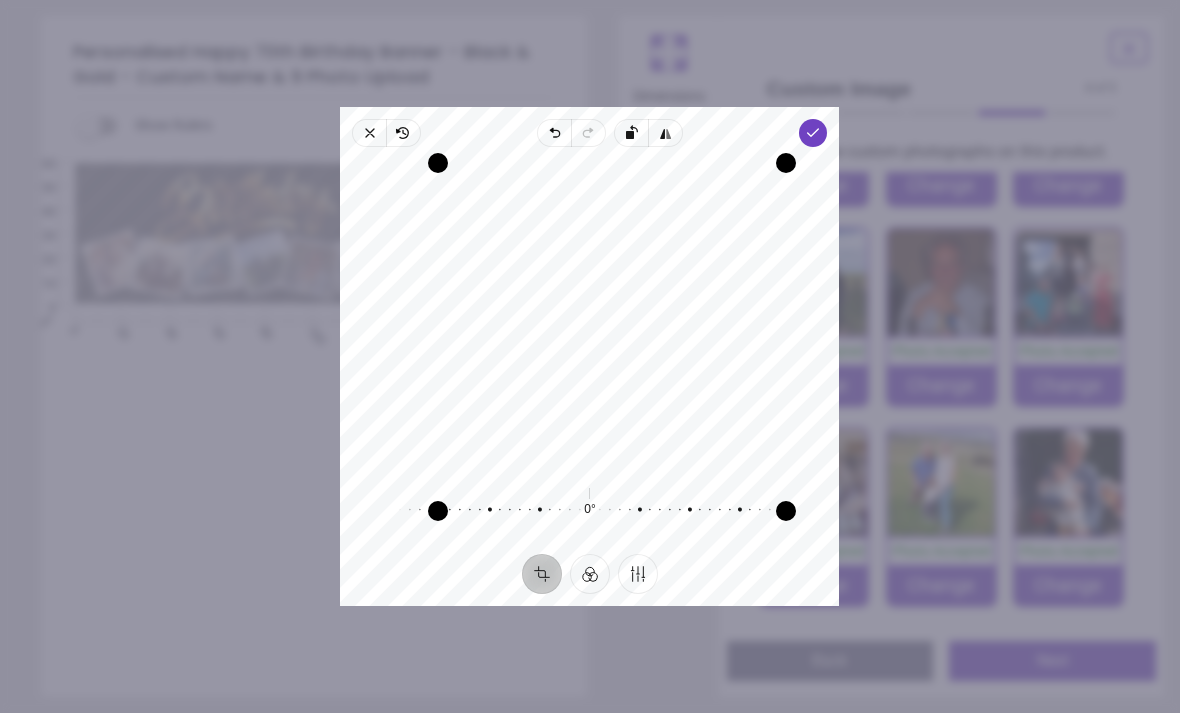 click 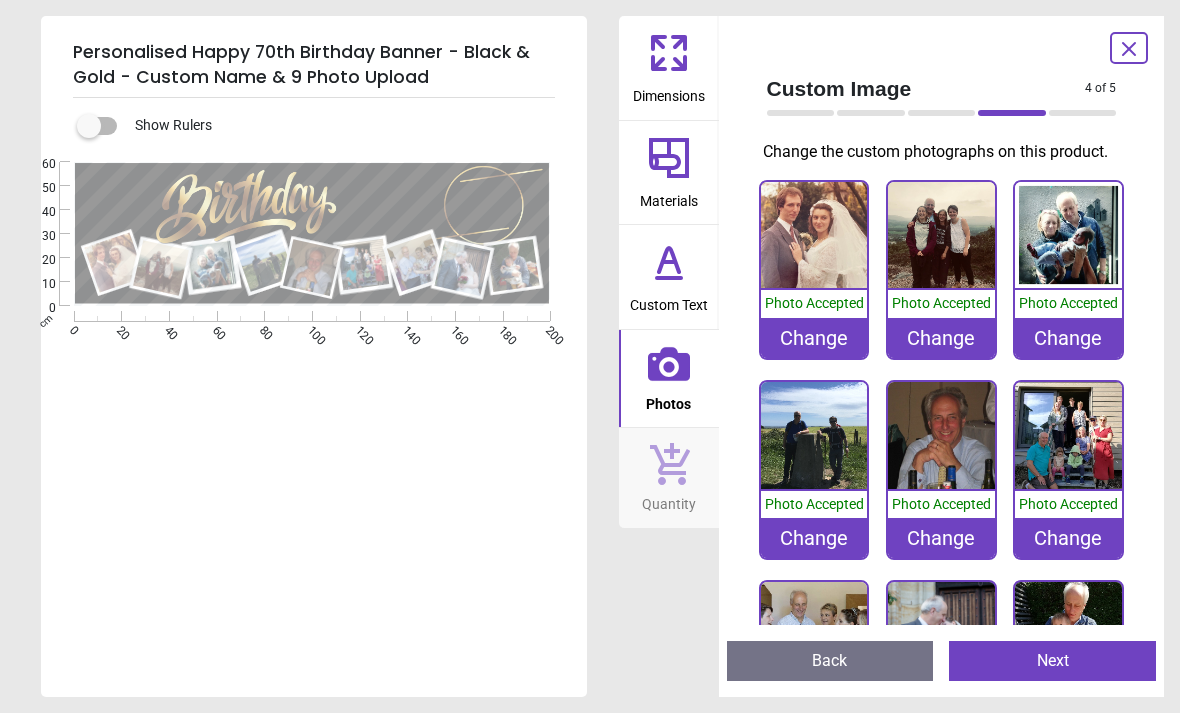 scroll, scrollTop: 0, scrollLeft: 0, axis: both 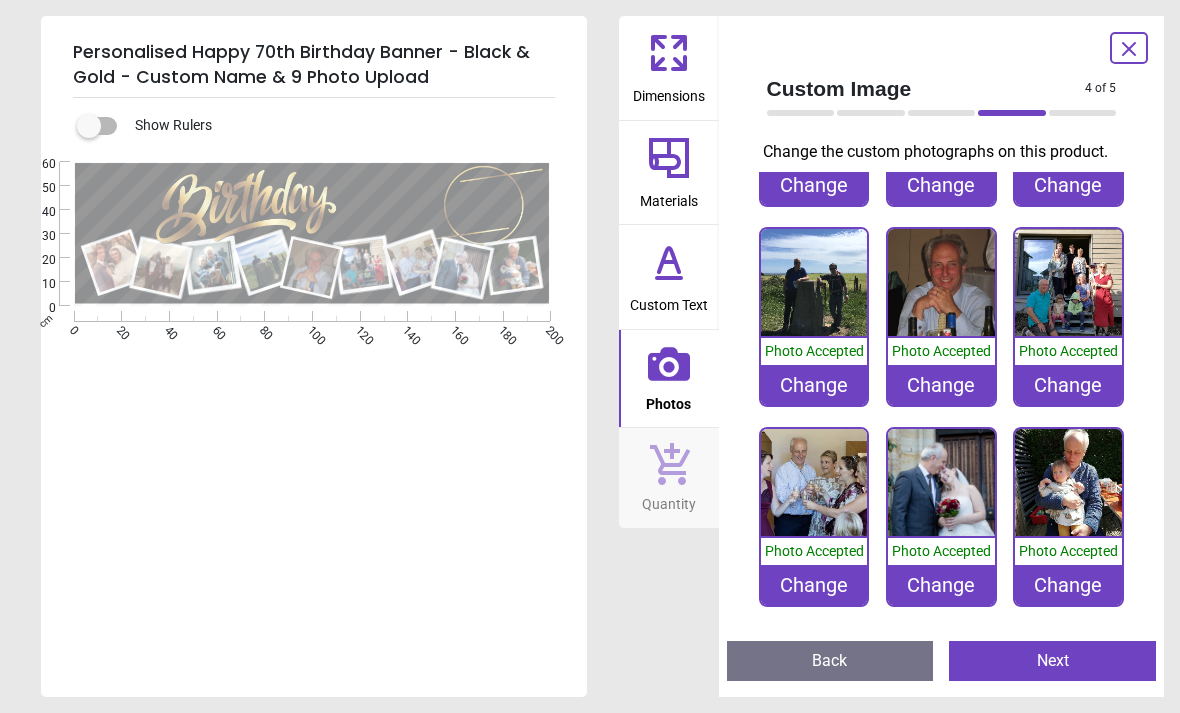 click on "Change" at bounding box center (1068, 585) 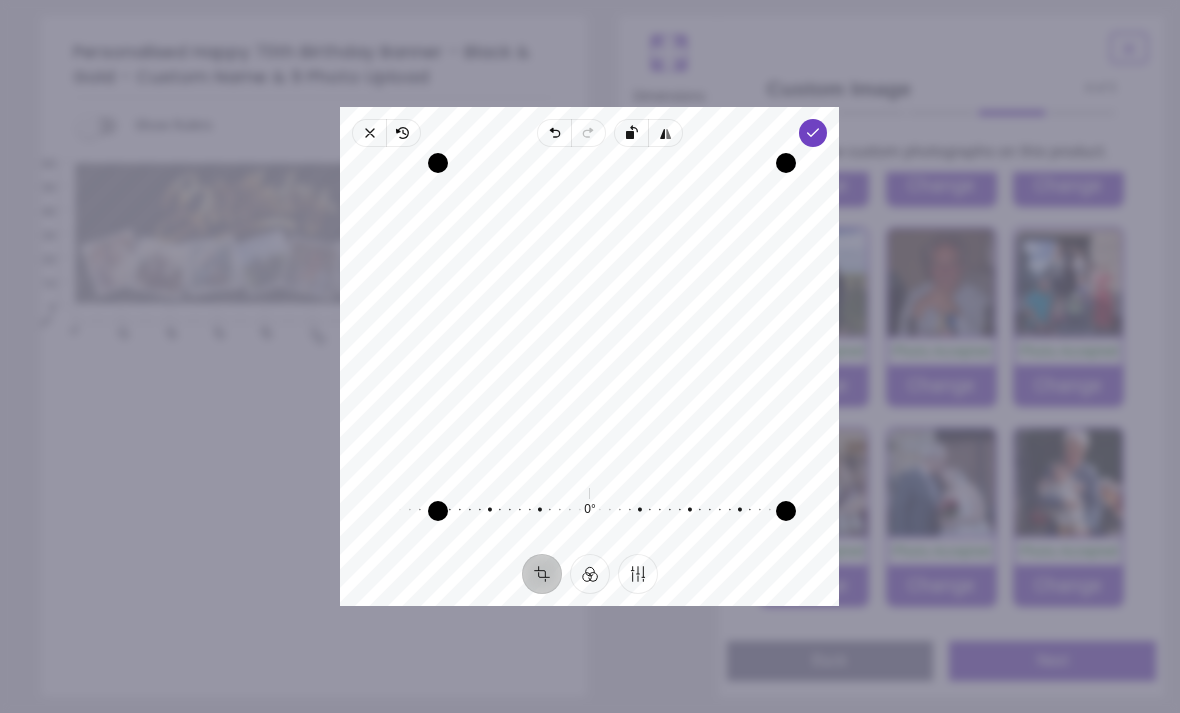 click 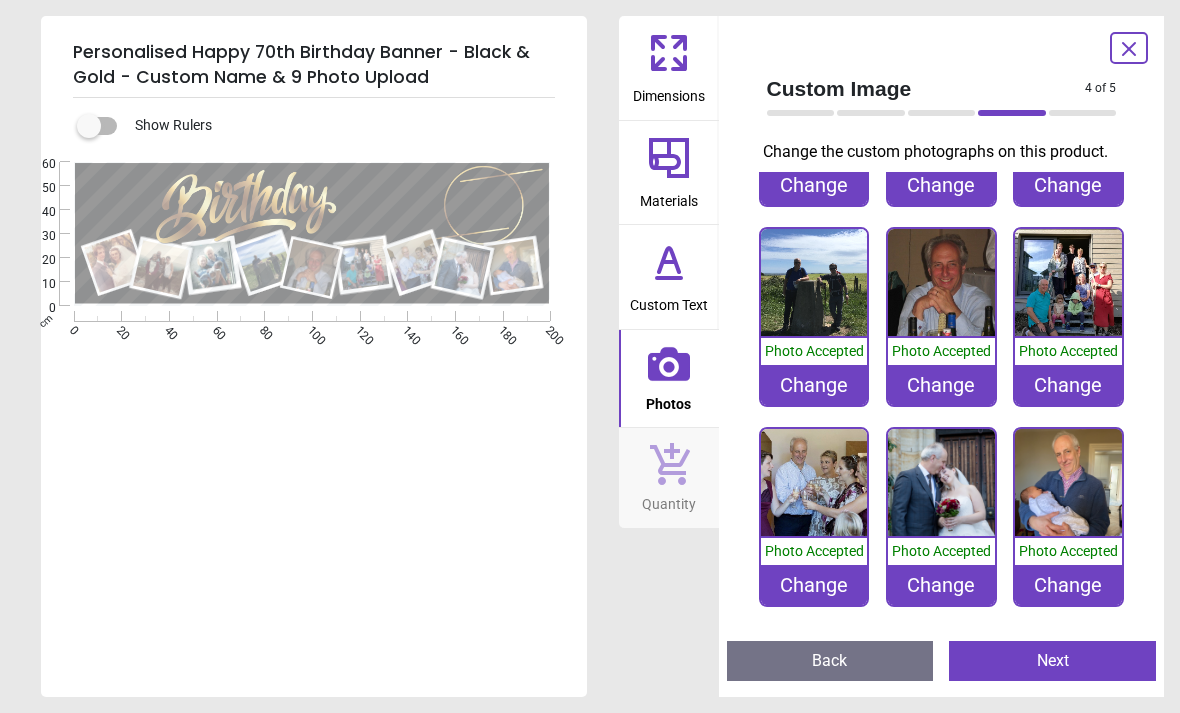 scroll, scrollTop: 153, scrollLeft: 0, axis: vertical 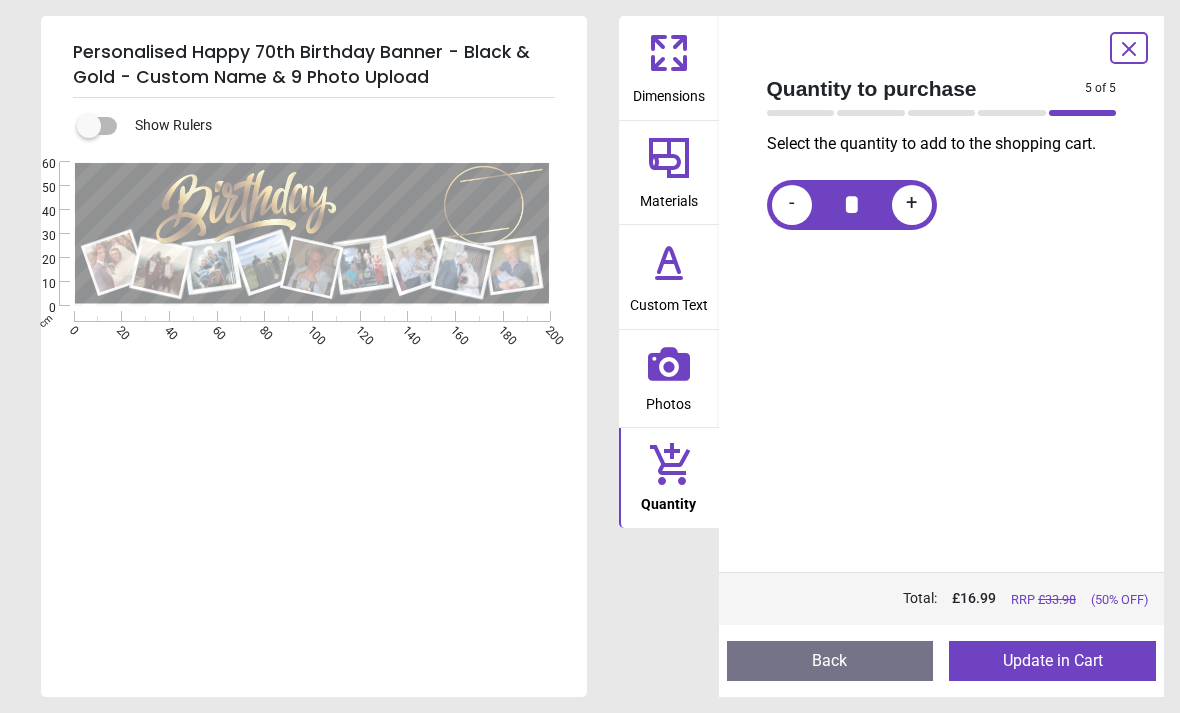 click on "Update in Cart" at bounding box center [1052, 661] 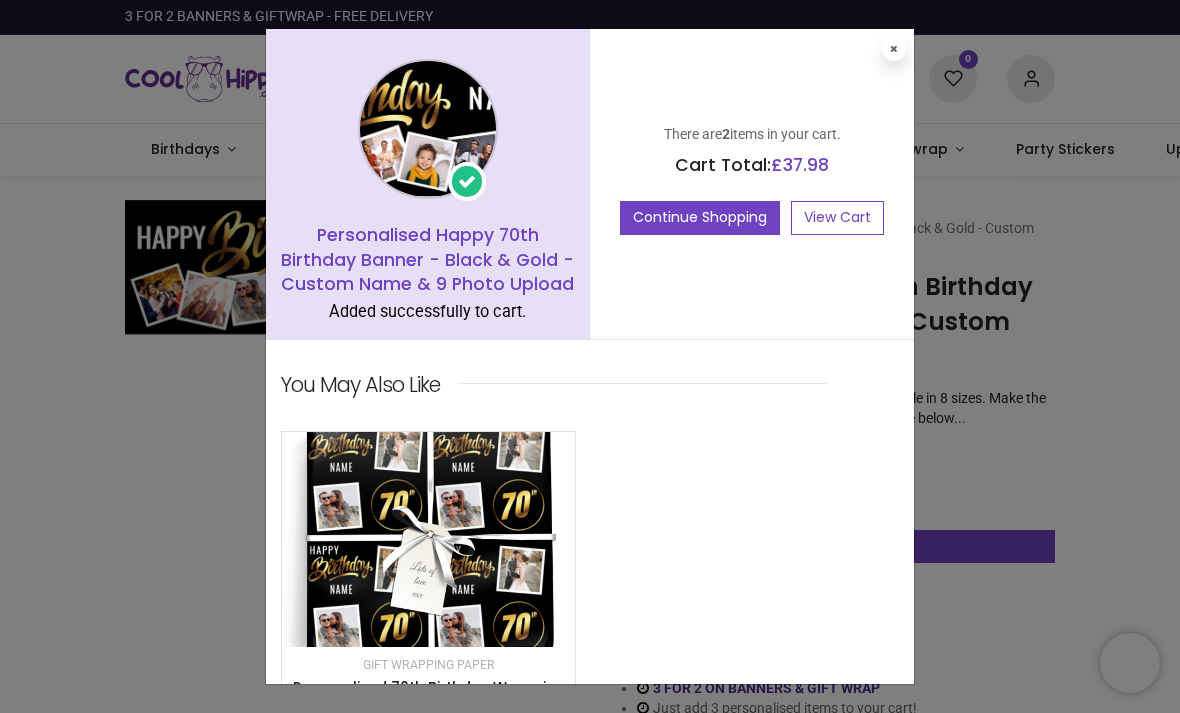 click on "View Cart" at bounding box center [837, 218] 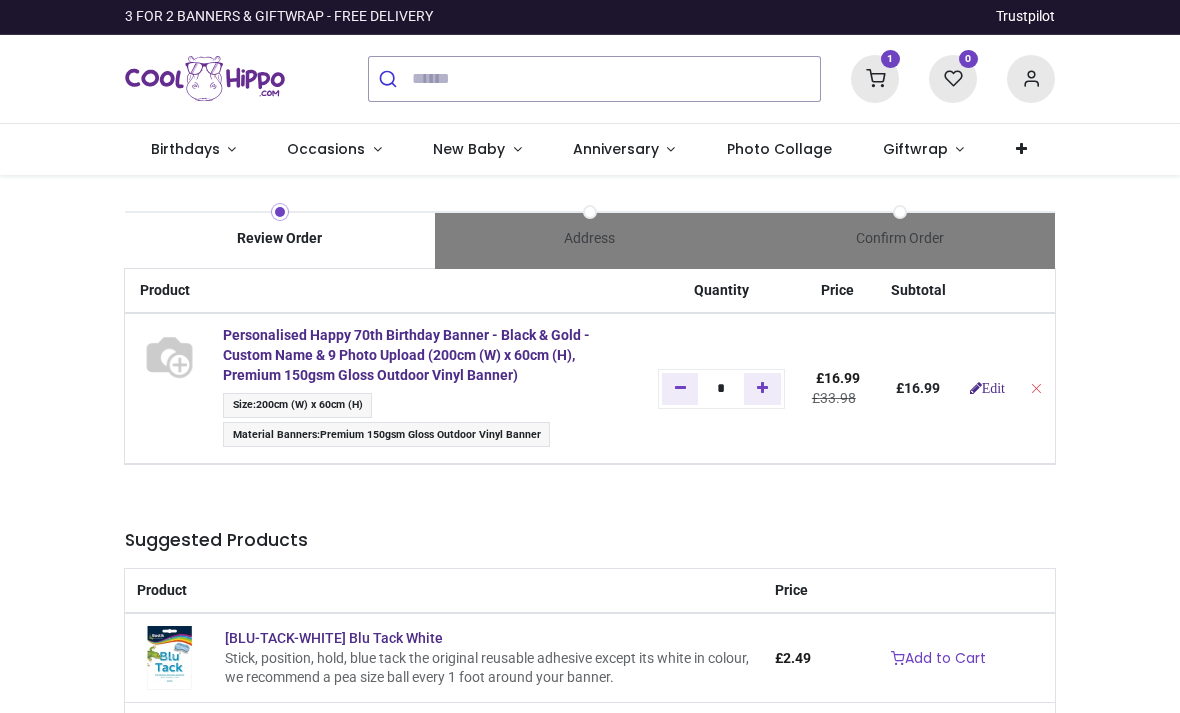 scroll, scrollTop: 0, scrollLeft: 0, axis: both 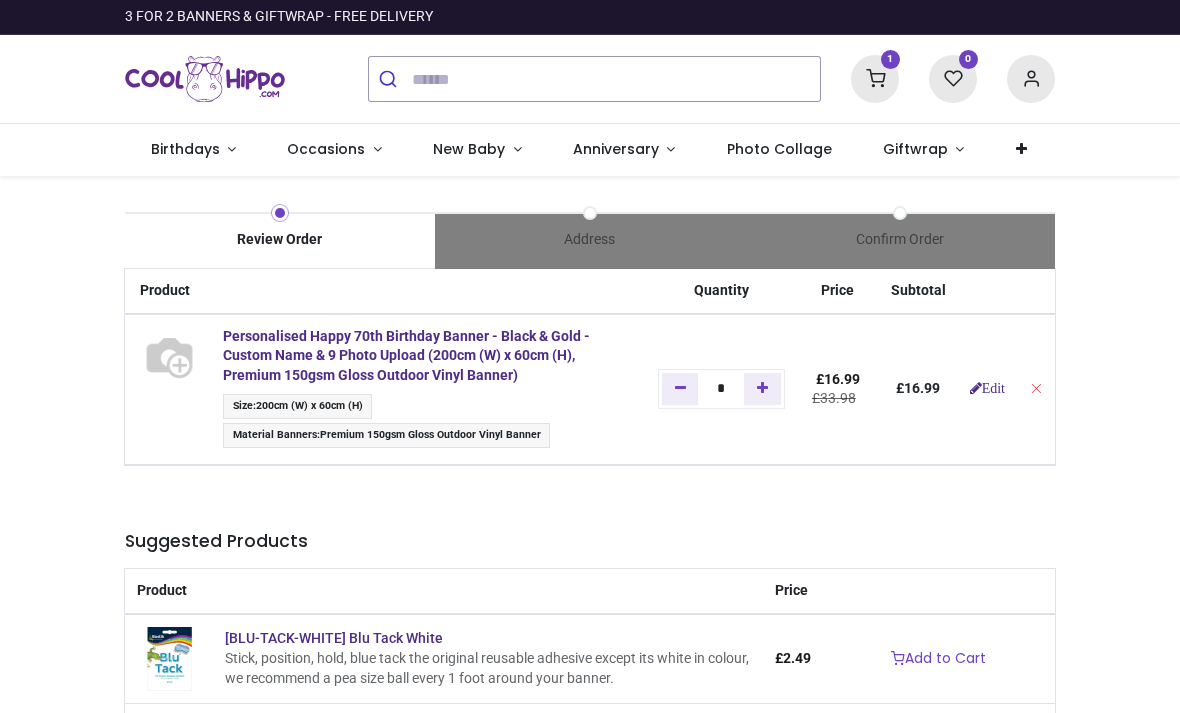 type on "**********" 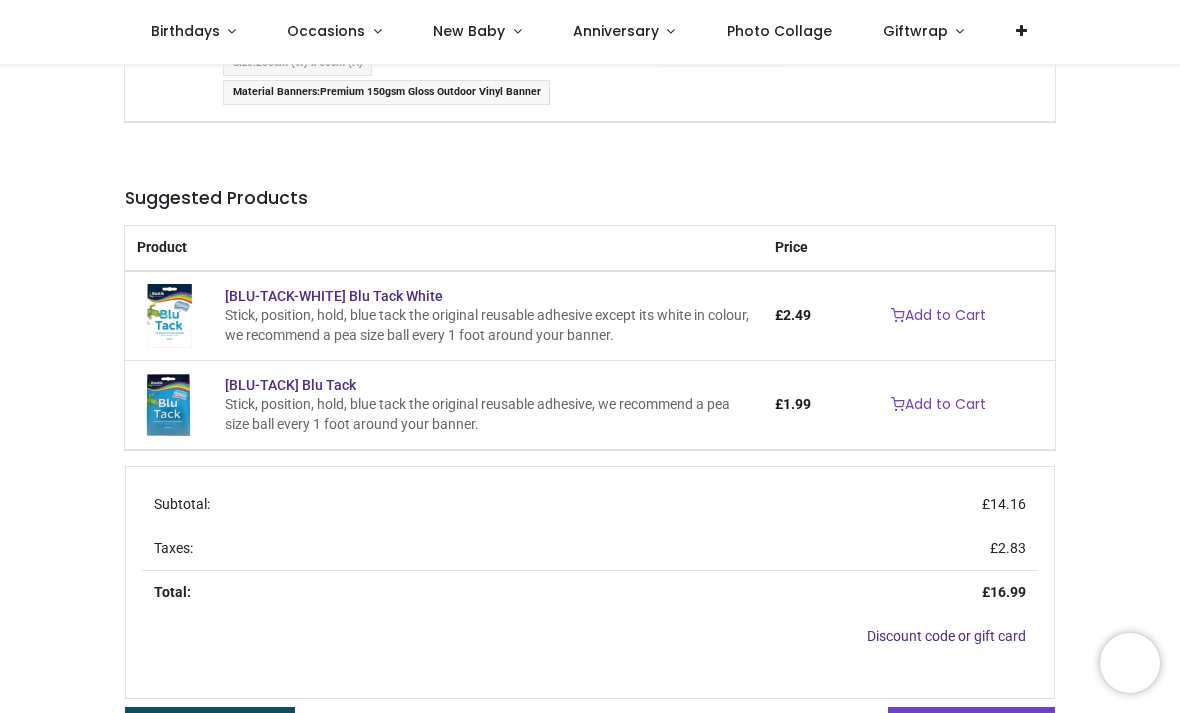 scroll, scrollTop: 248, scrollLeft: 0, axis: vertical 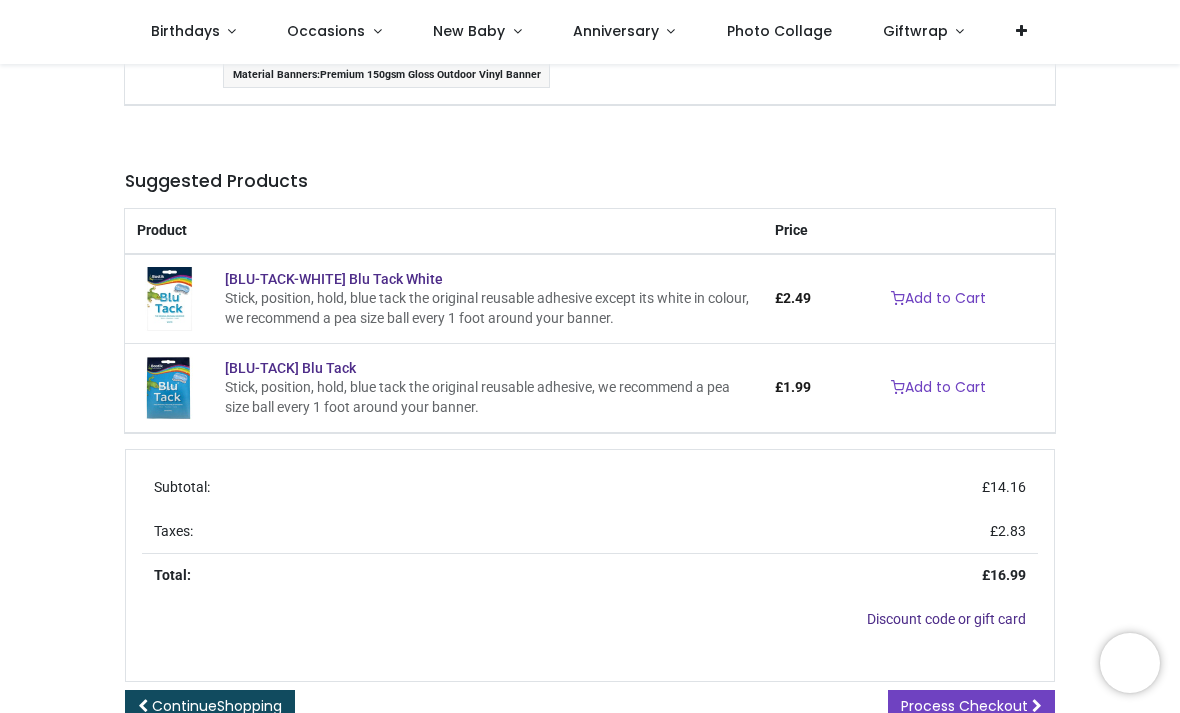 click on "Process Checkout" at bounding box center (964, 706) 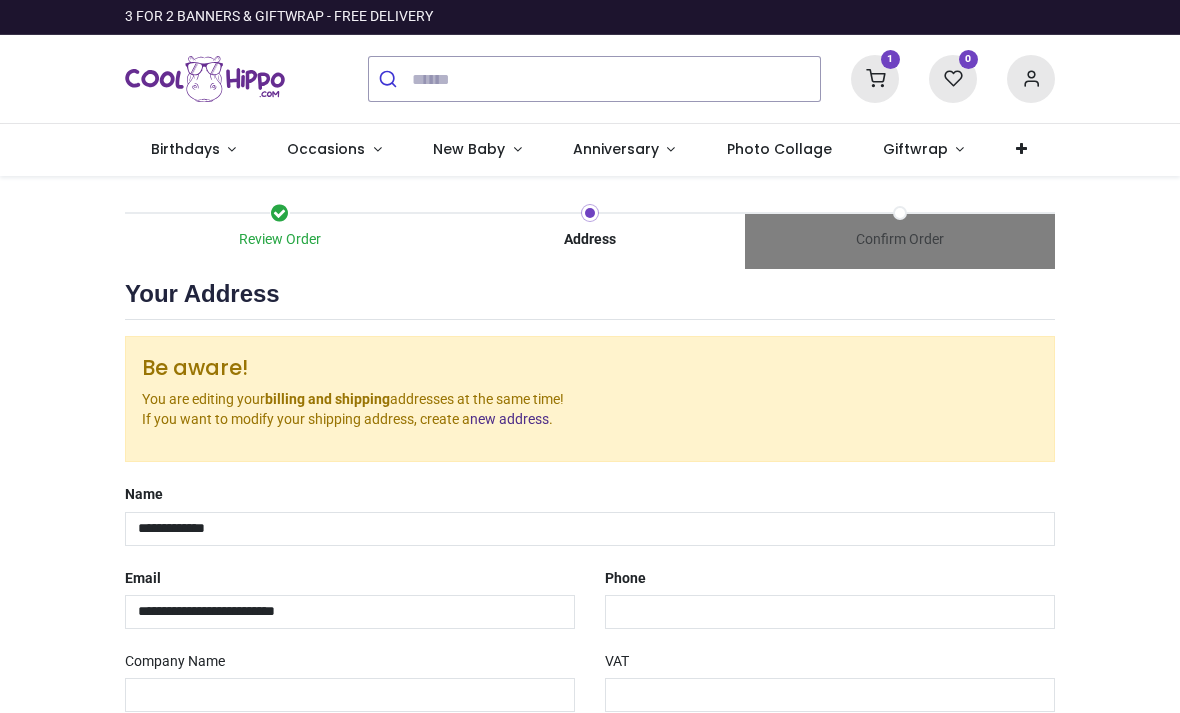 scroll, scrollTop: 0, scrollLeft: 0, axis: both 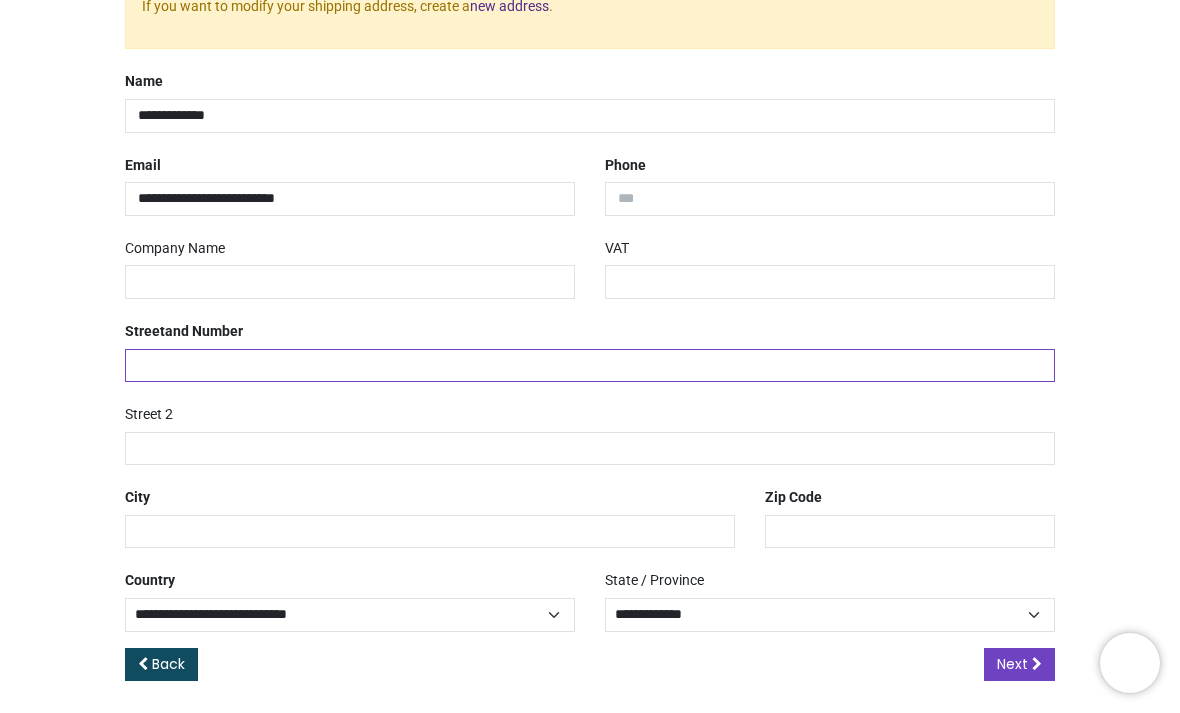 click at bounding box center [590, 366] 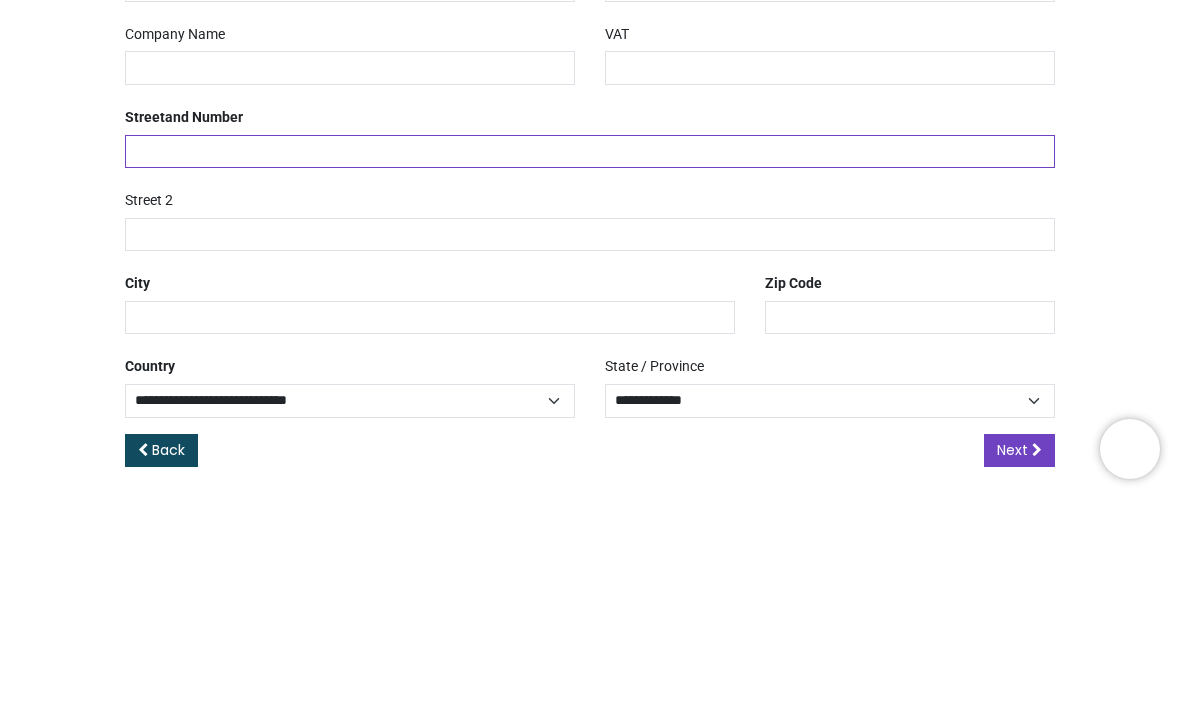 type on "**********" 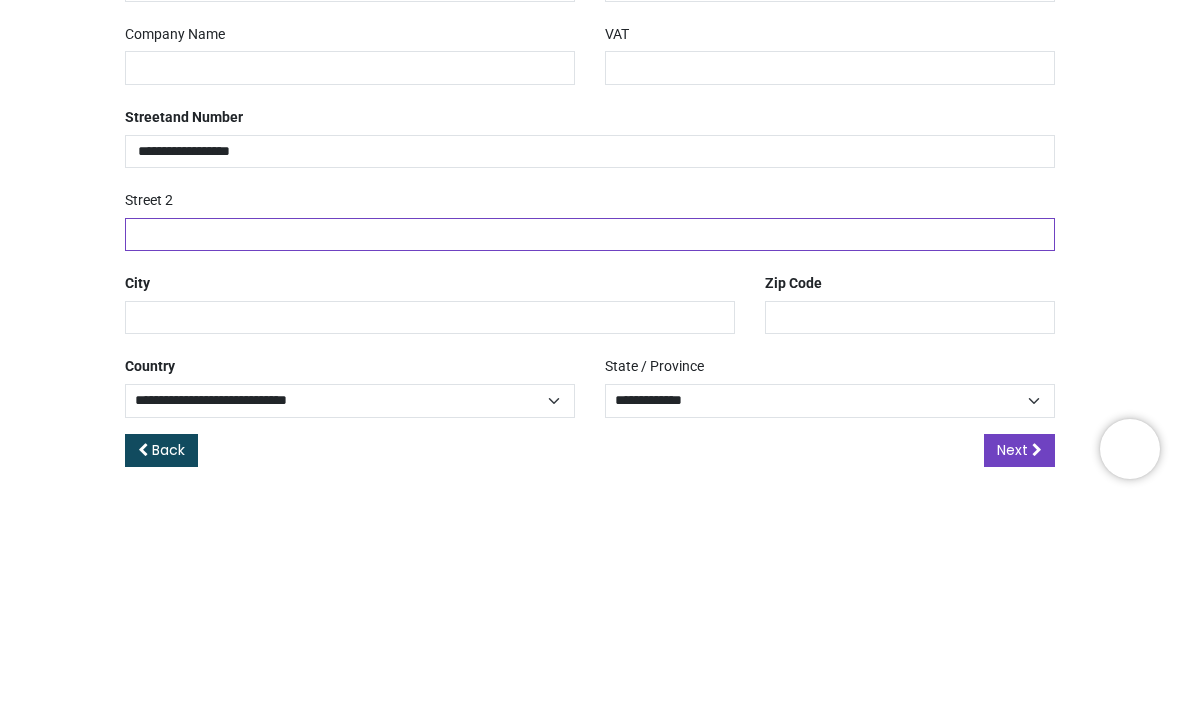 type on "**********" 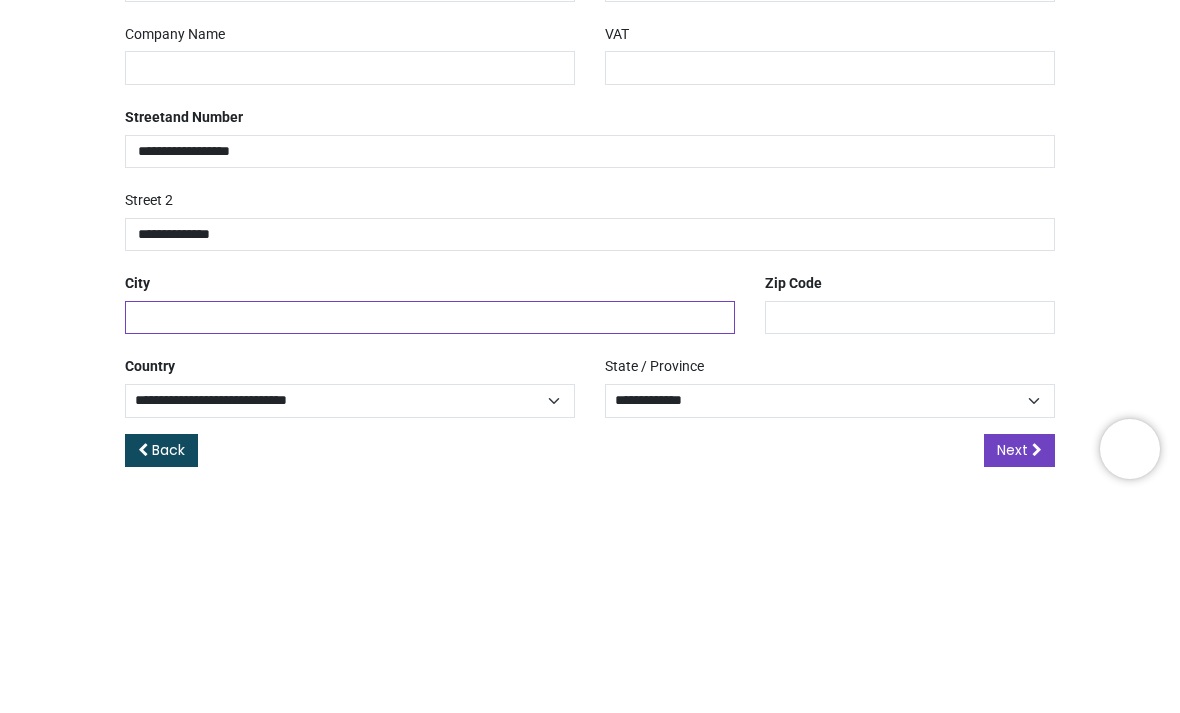 type on "******" 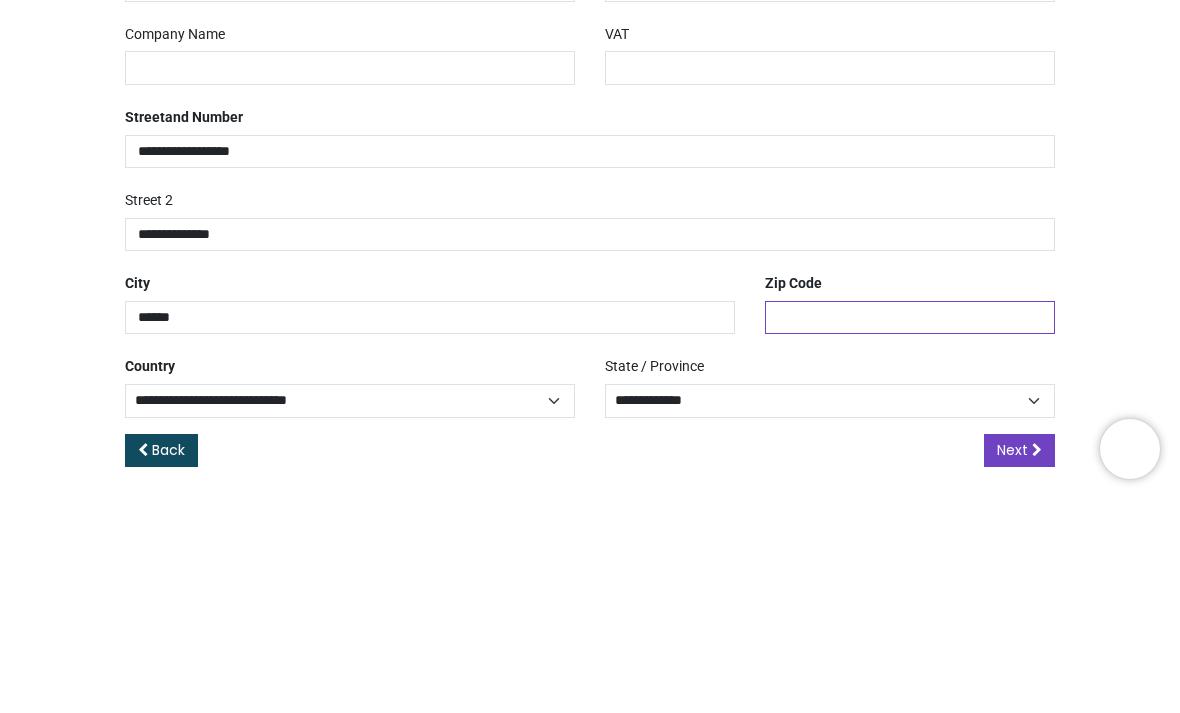 type on "********" 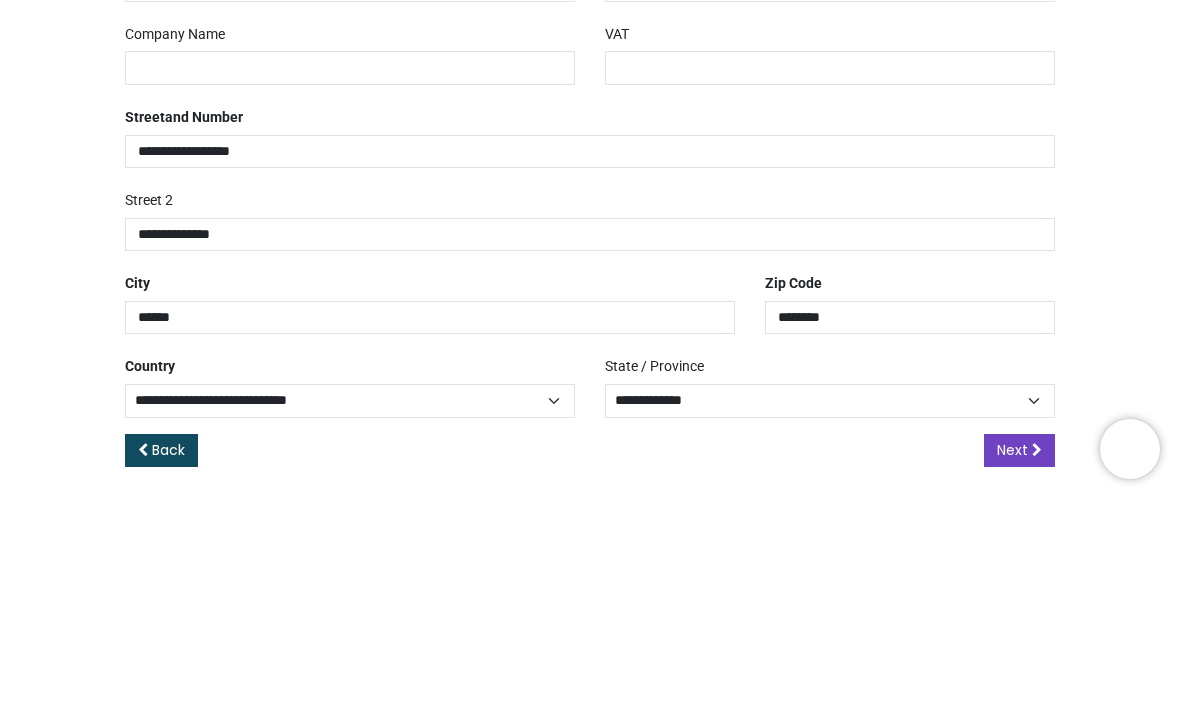 select on "***" 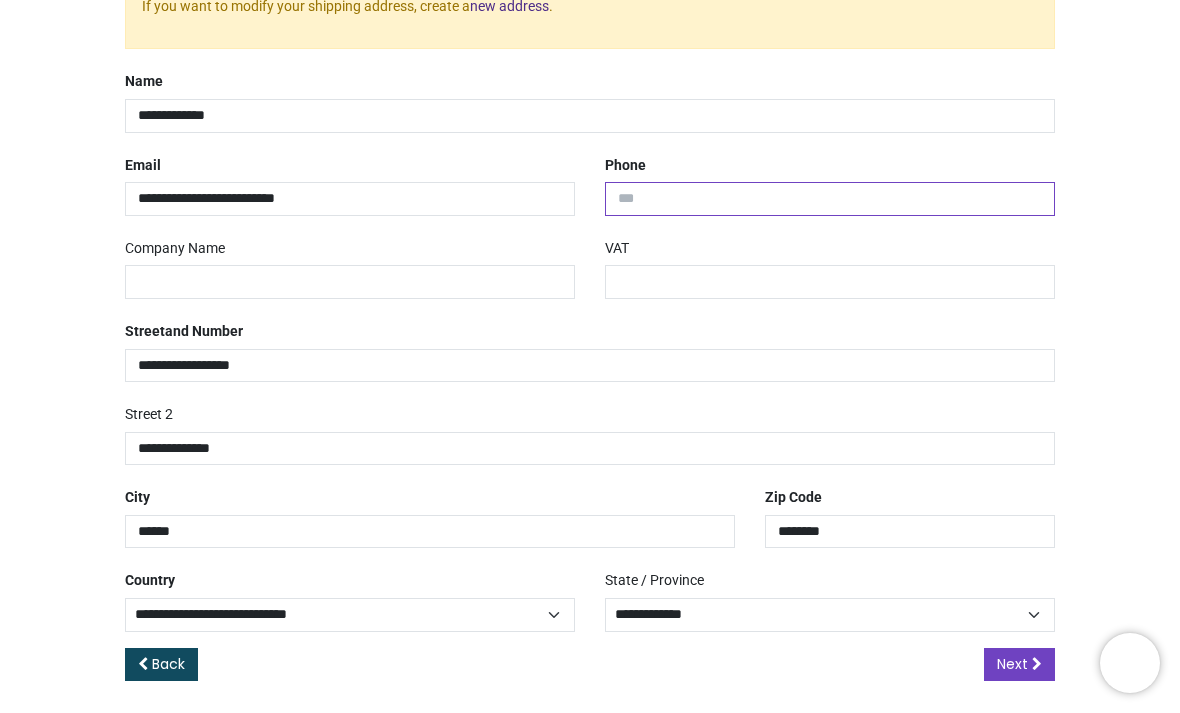 click at bounding box center [830, 199] 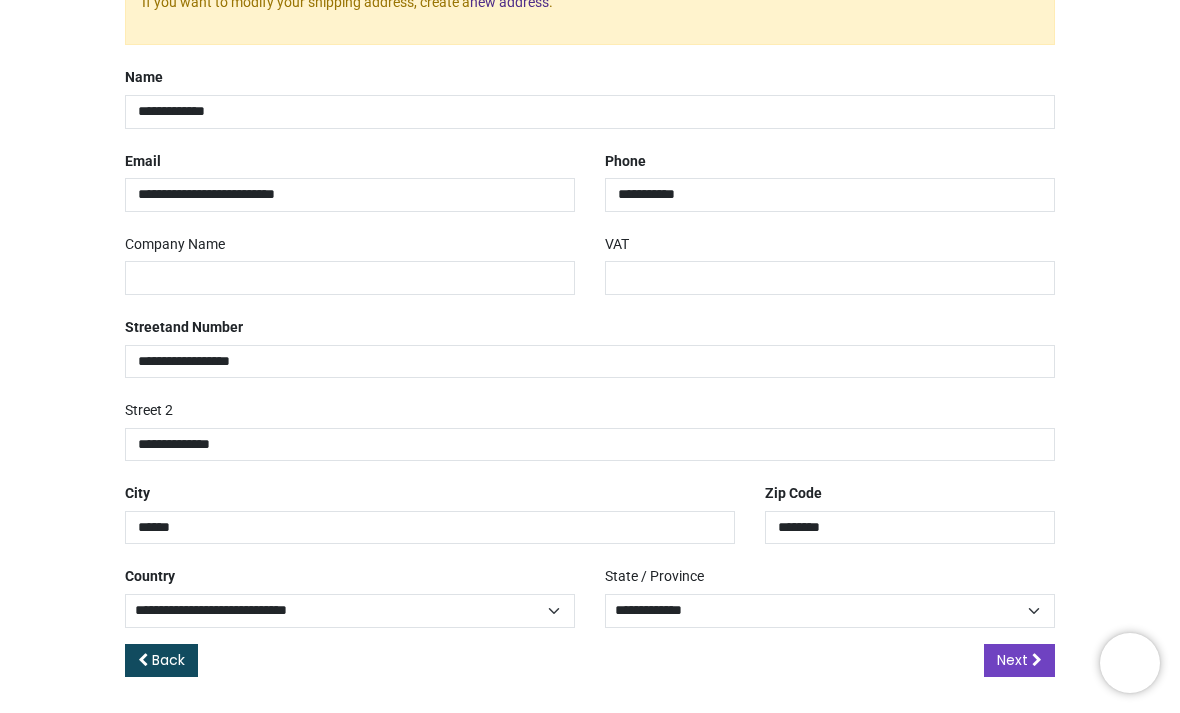 scroll, scrollTop: 413, scrollLeft: 0, axis: vertical 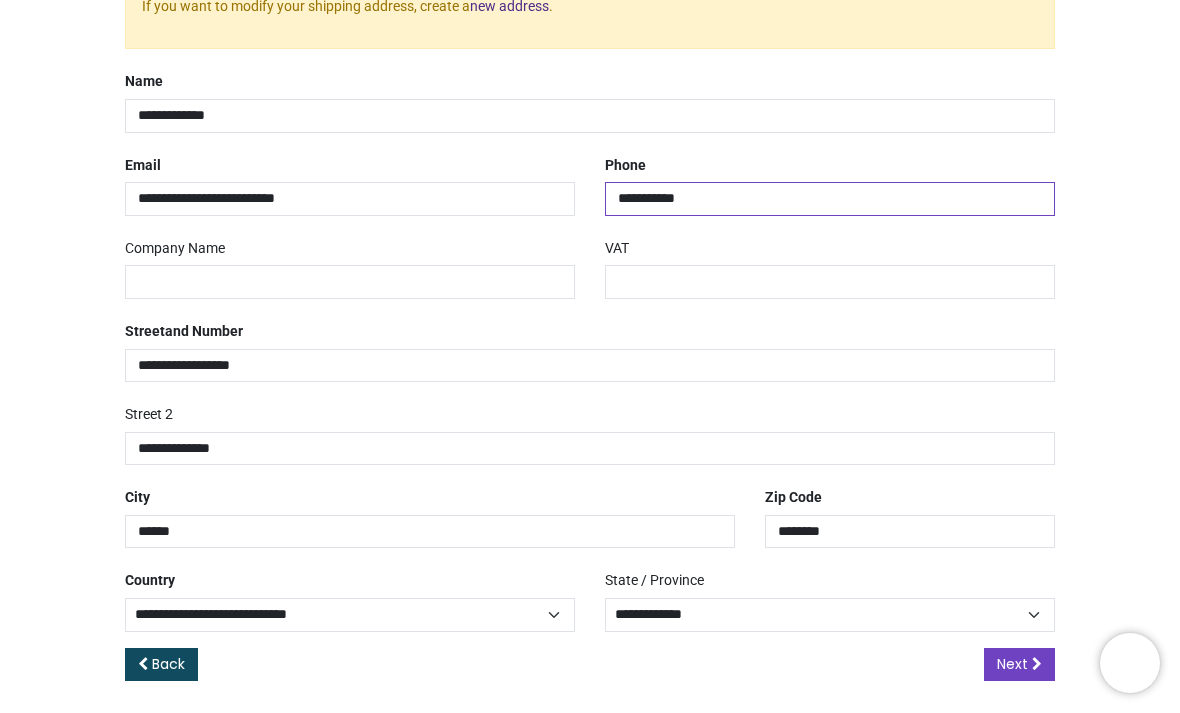 type on "**********" 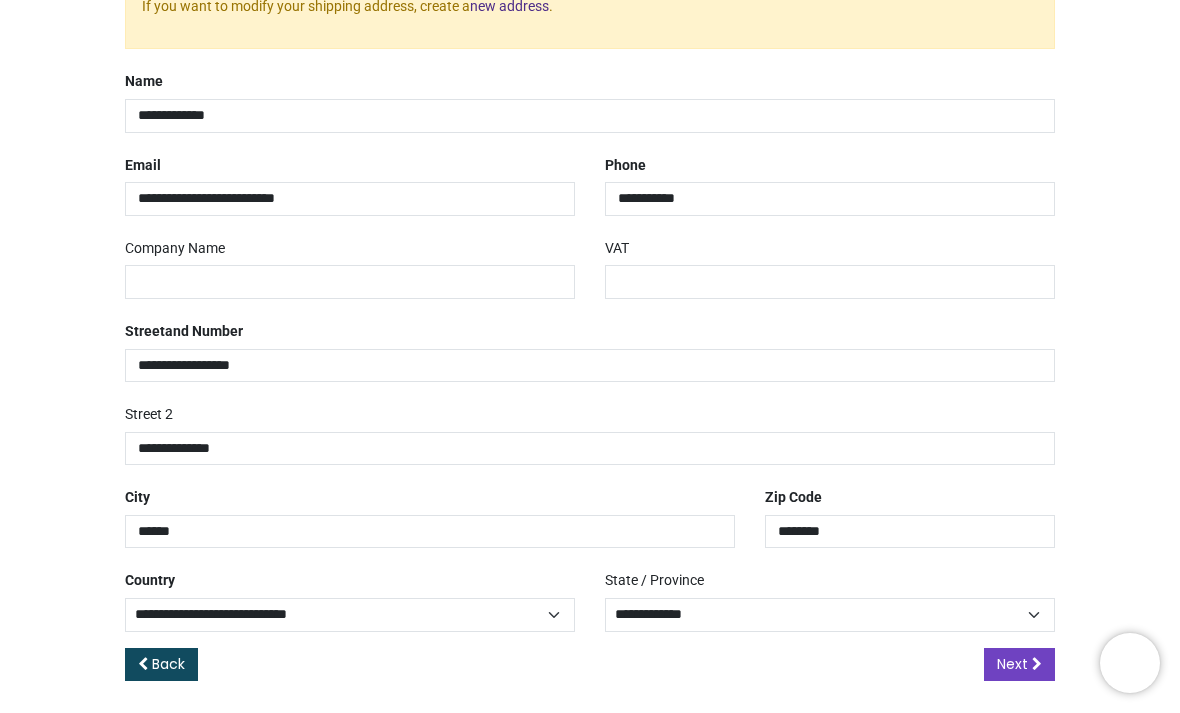 click at bounding box center [1037, 664] 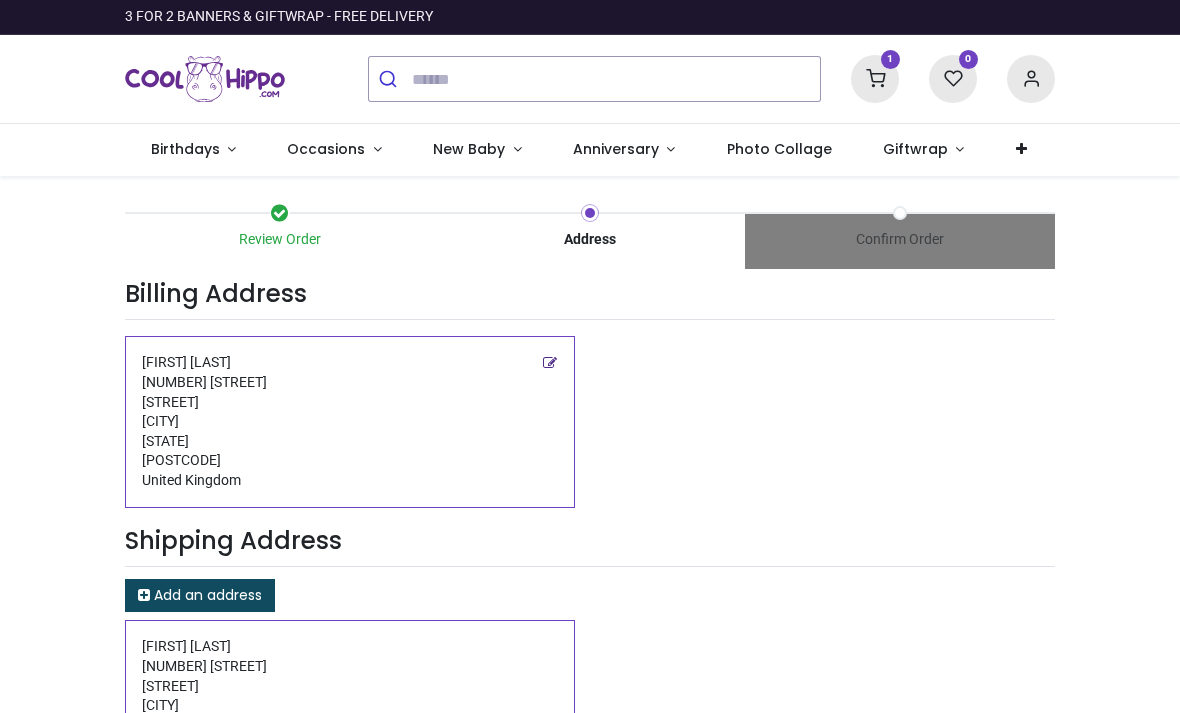 scroll, scrollTop: 0, scrollLeft: 0, axis: both 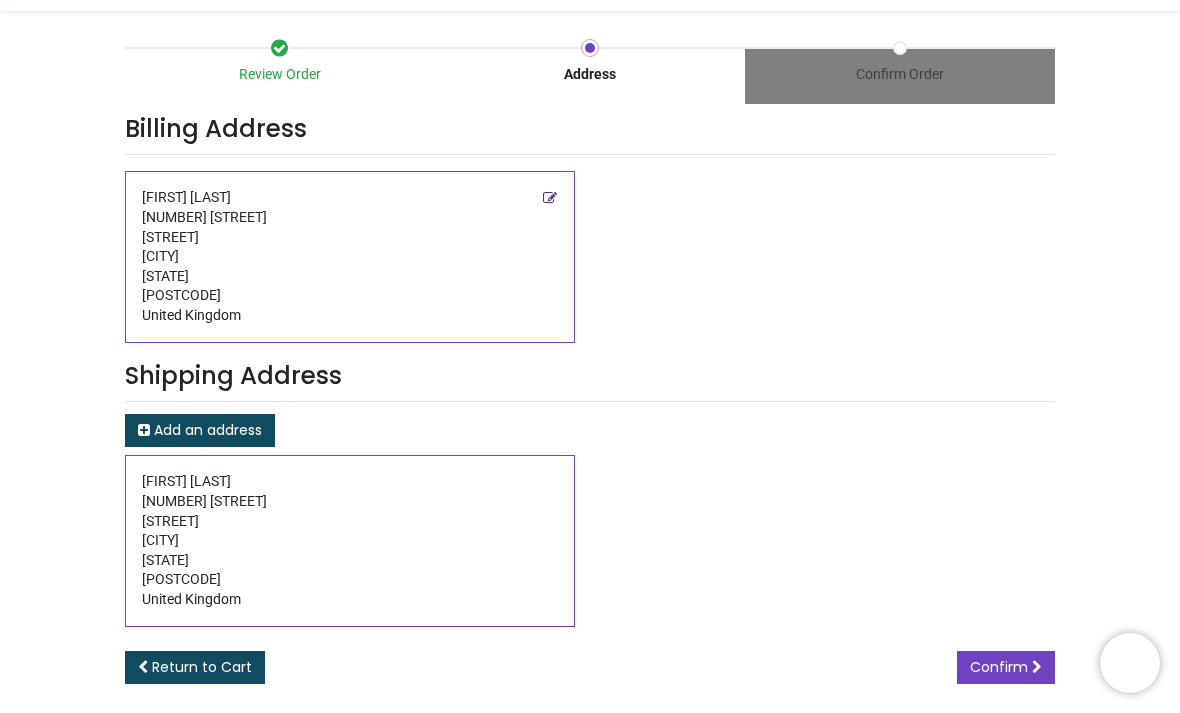 click on "Confirm" at bounding box center [999, 667] 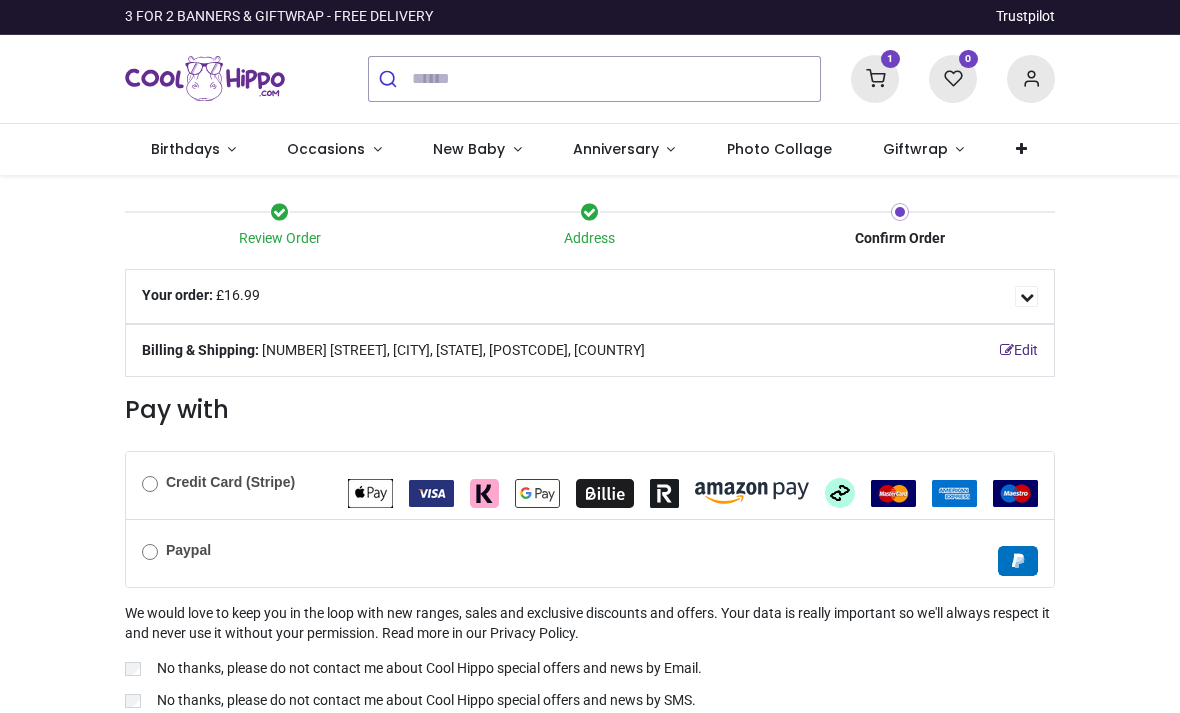 scroll, scrollTop: 0, scrollLeft: 0, axis: both 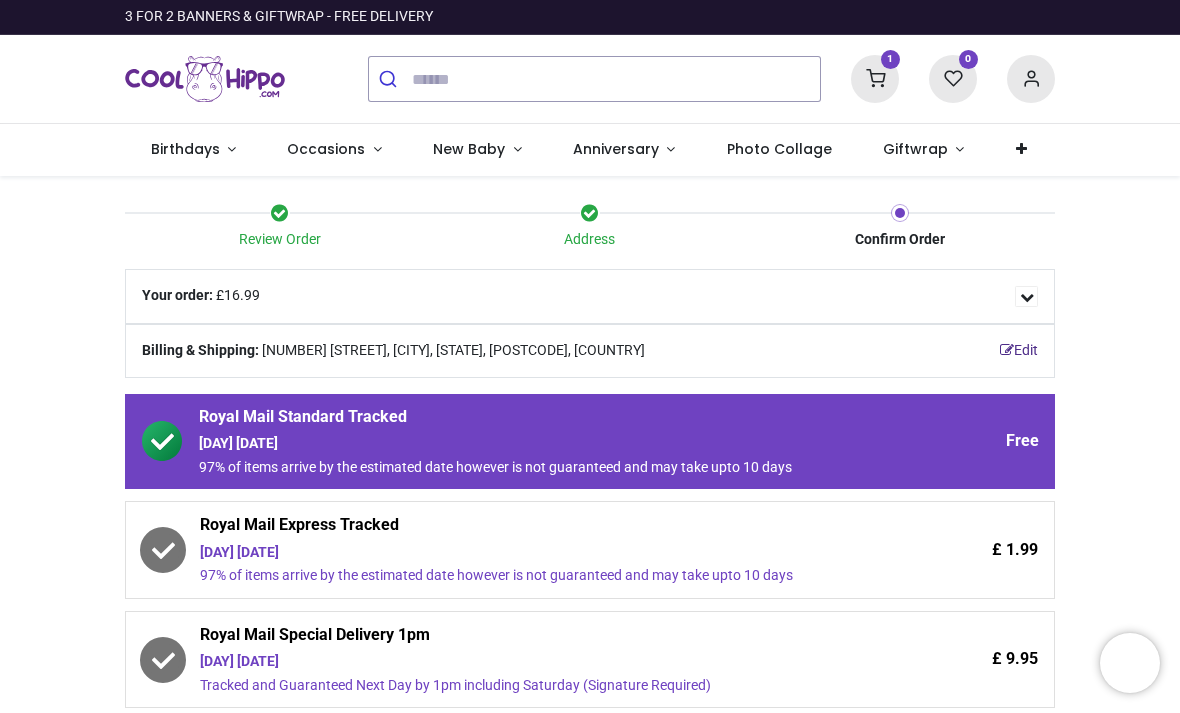 click on "97% of items arrive by the estimated date however is not guaranteed and may take upto 10 days" at bounding box center [535, 576] 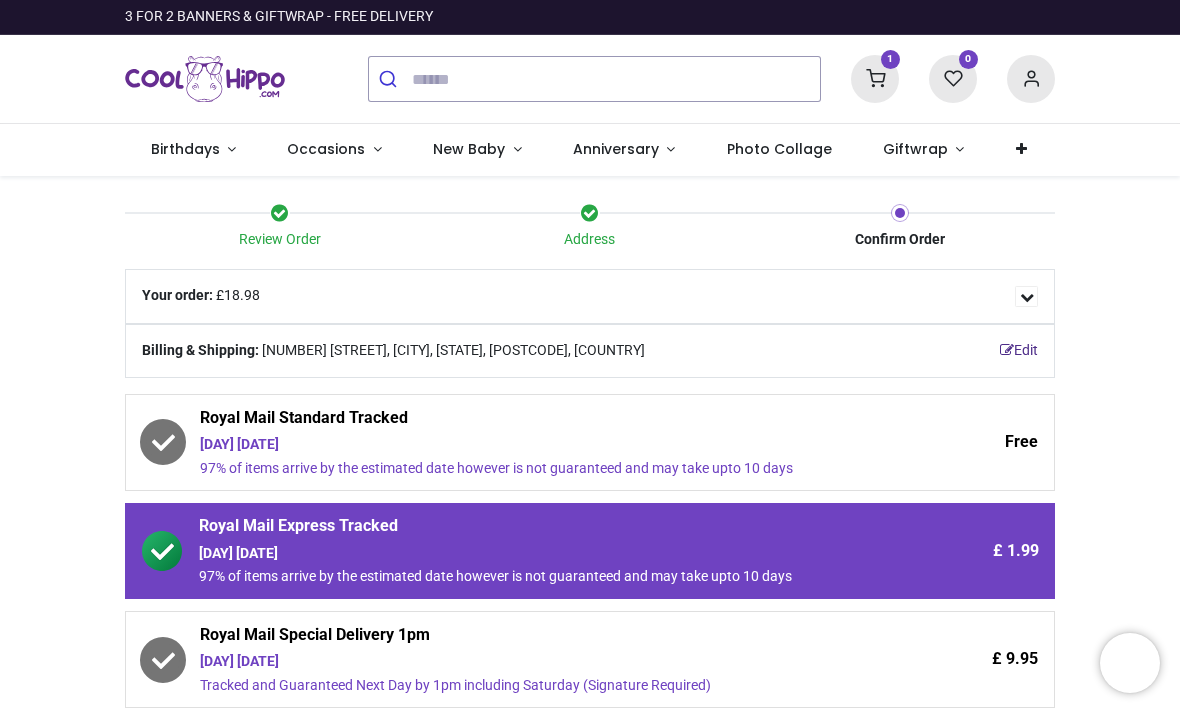 scroll, scrollTop: 0, scrollLeft: 0, axis: both 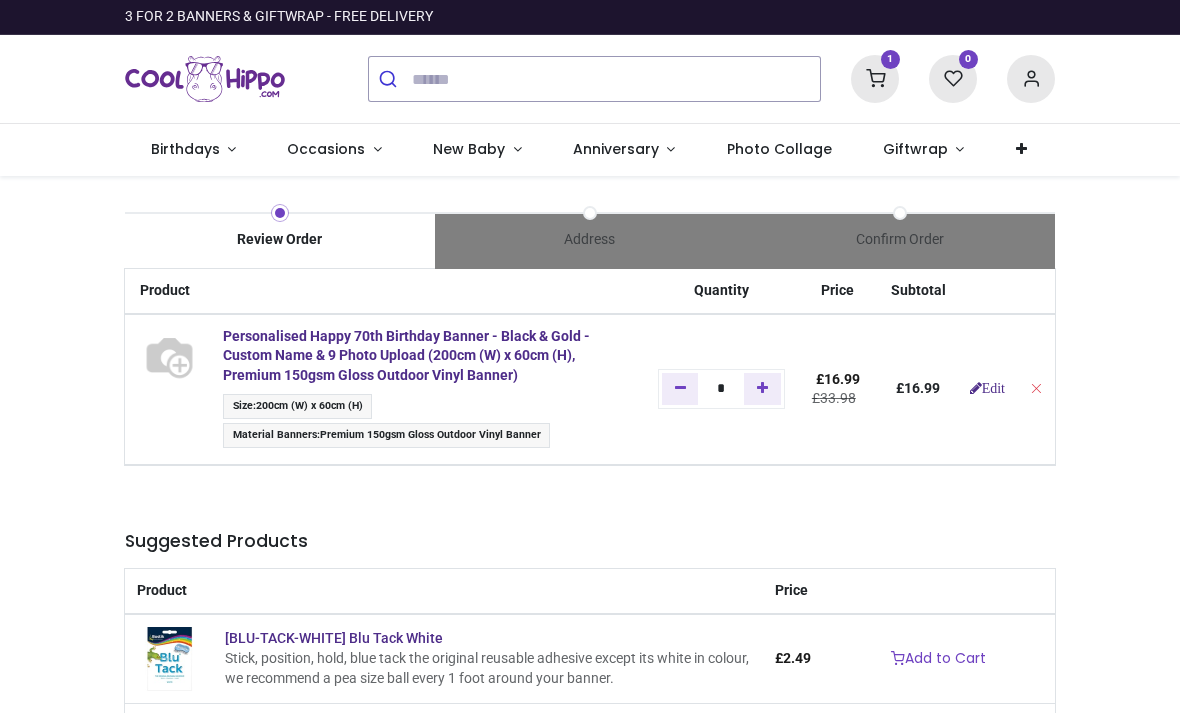 type on "**********" 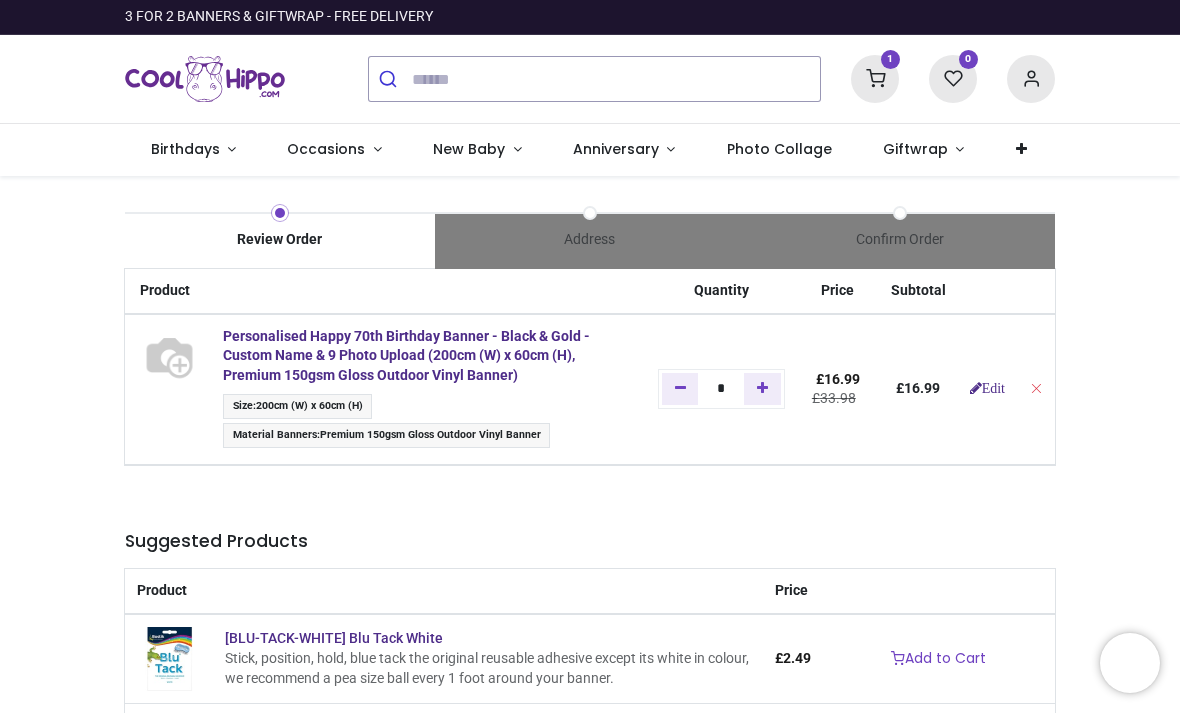 click on "Confirm Order" at bounding box center [900, 240] 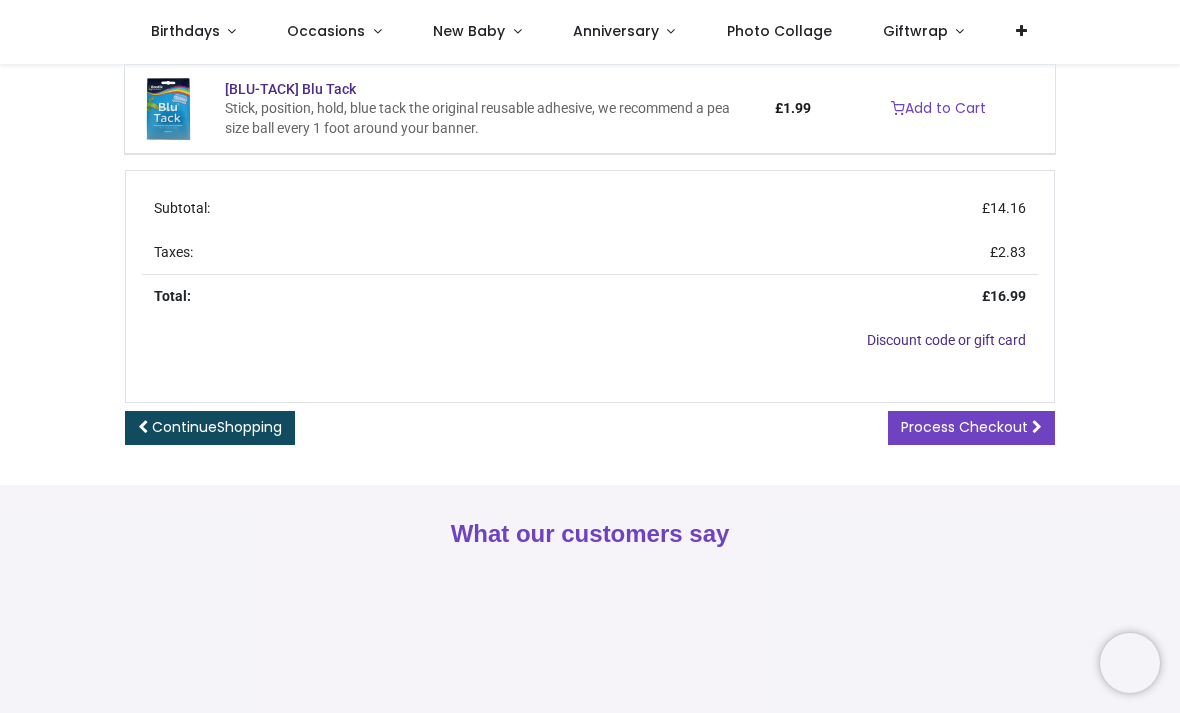 scroll, scrollTop: 525, scrollLeft: 0, axis: vertical 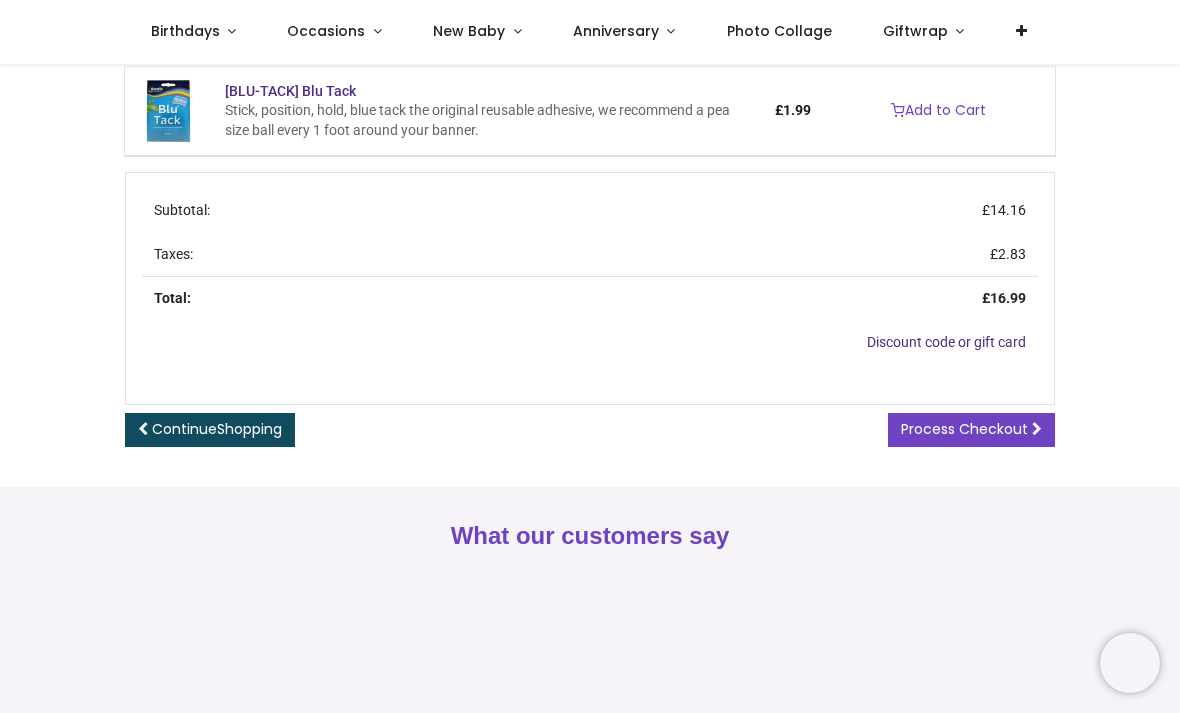 click on "Process Checkout" at bounding box center (964, 429) 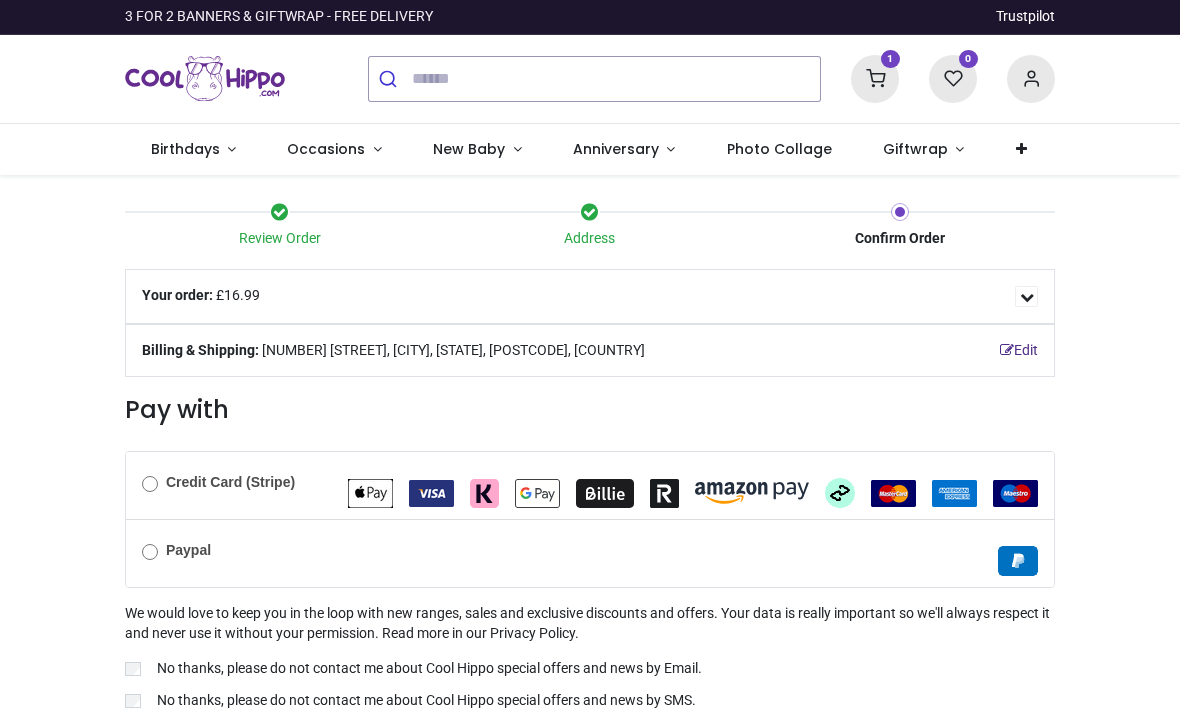 scroll, scrollTop: 0, scrollLeft: 0, axis: both 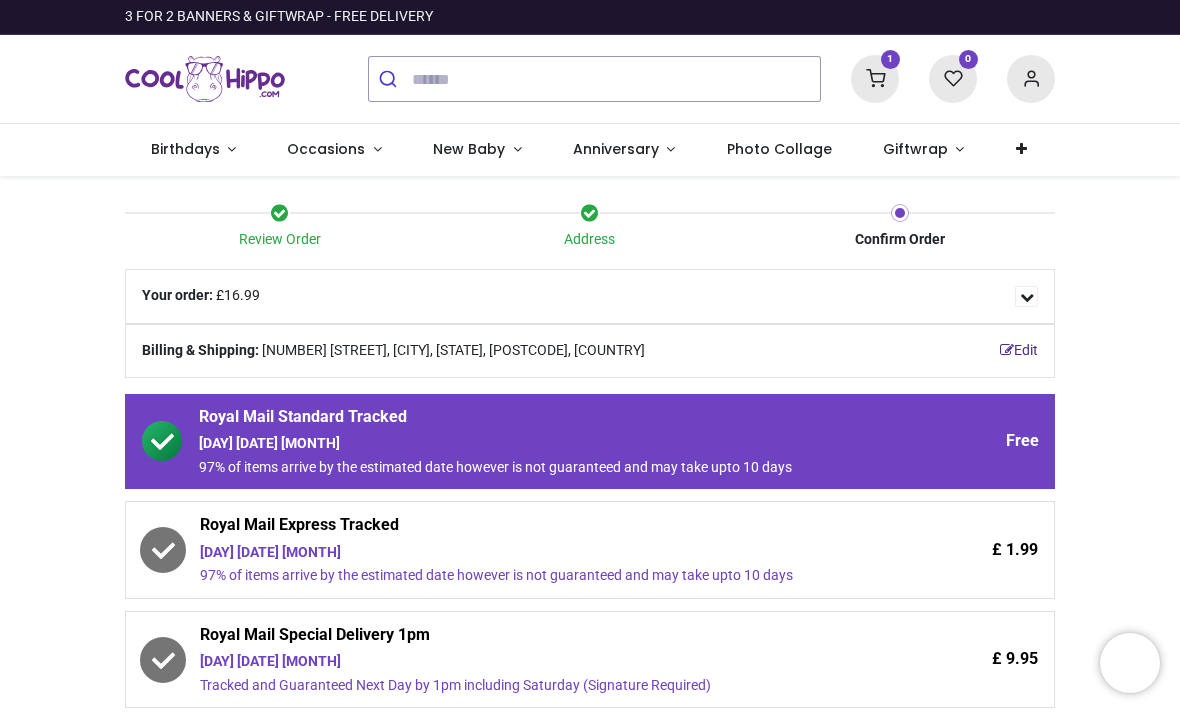 click on "[DAY] [DATE] [MONTH]" at bounding box center [535, 553] 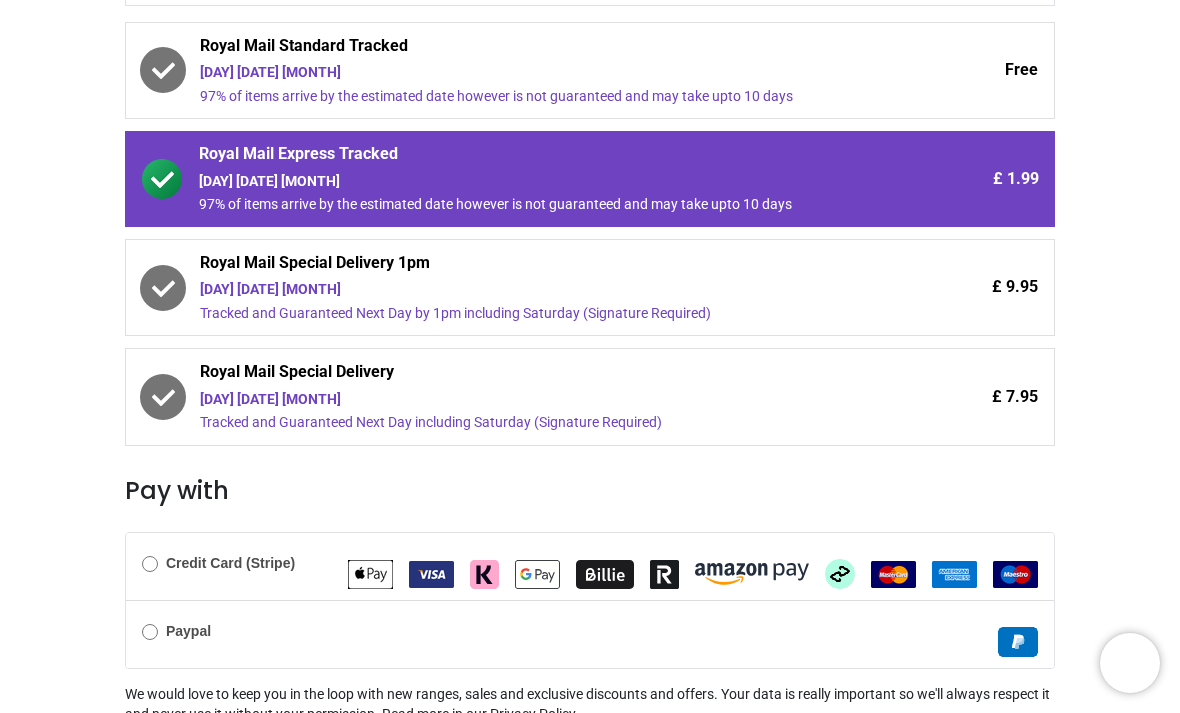 scroll, scrollTop: 441, scrollLeft: 0, axis: vertical 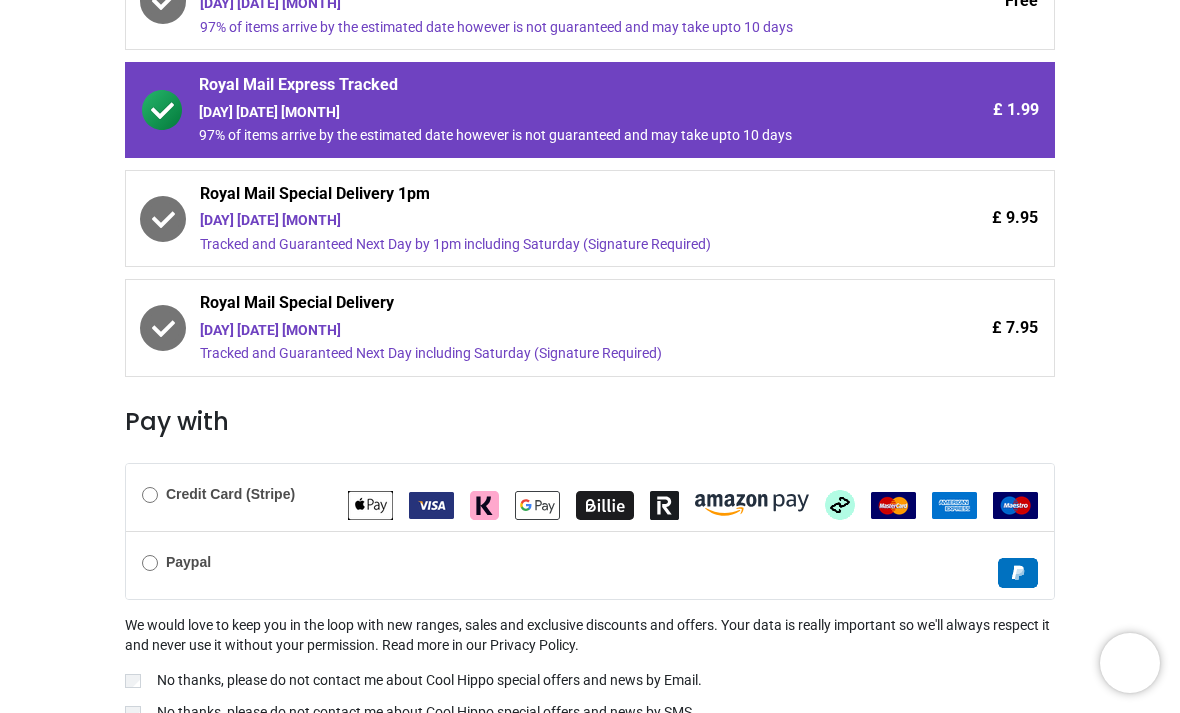 click on "Credit Card (Stripe)" at bounding box center (230, 494) 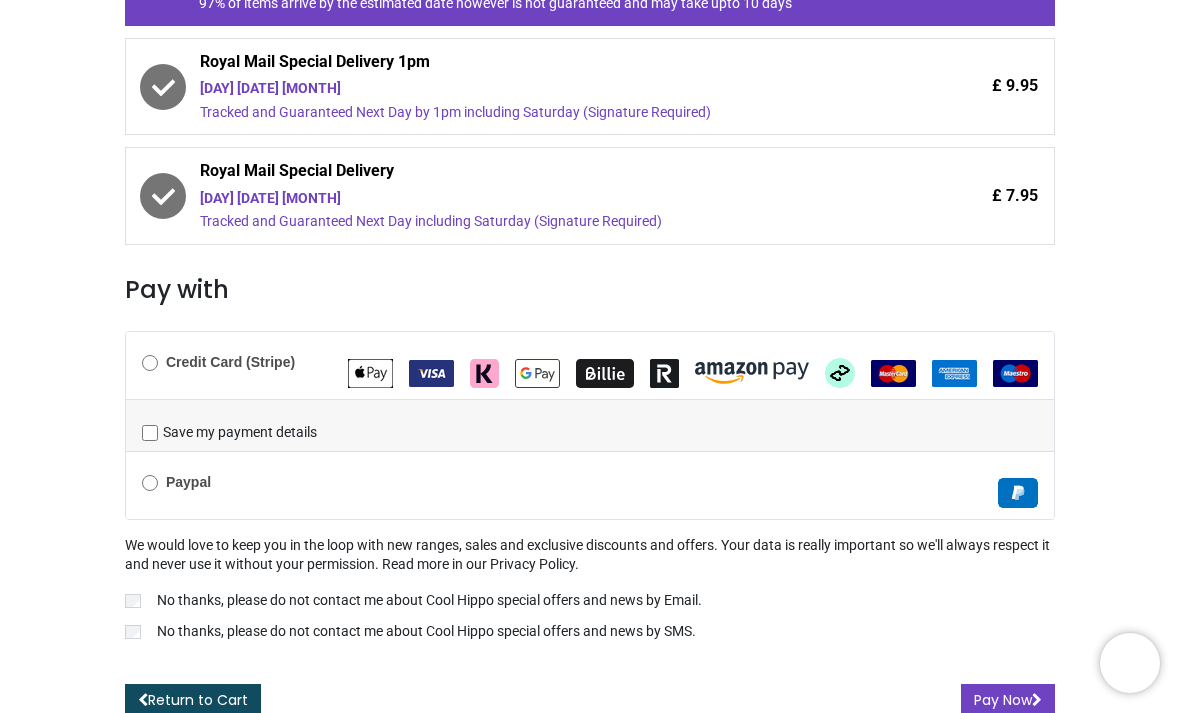 scroll, scrollTop: 573, scrollLeft: 0, axis: vertical 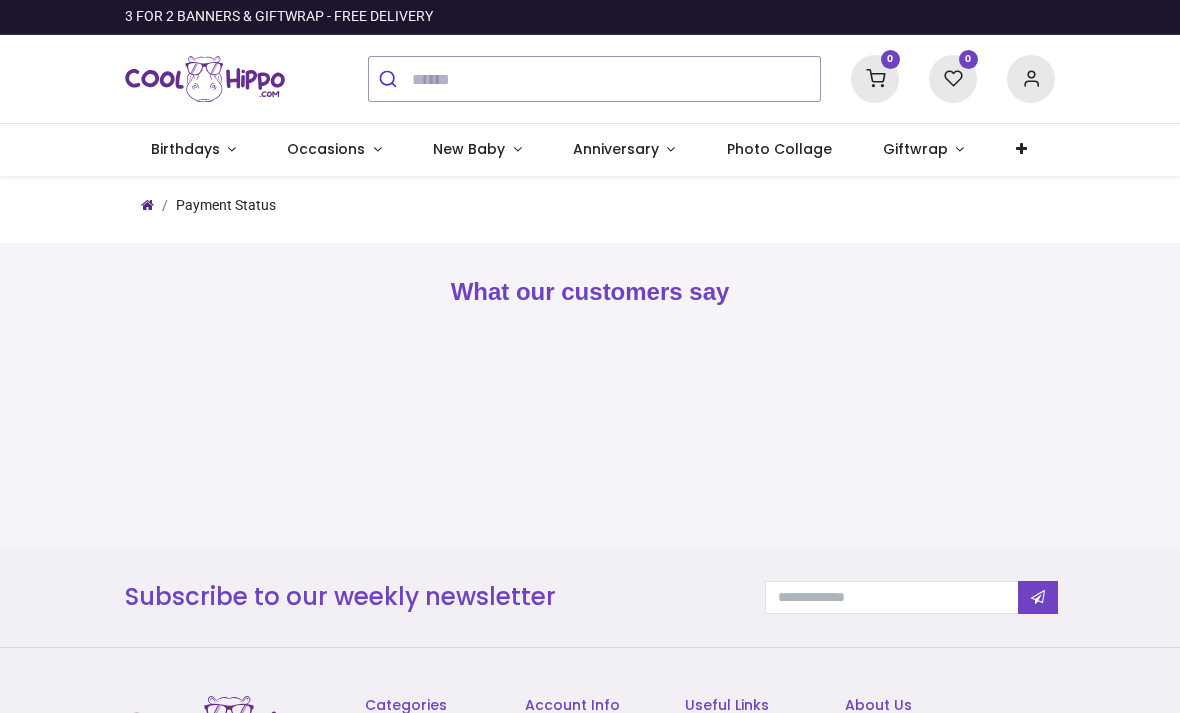 type on "**********" 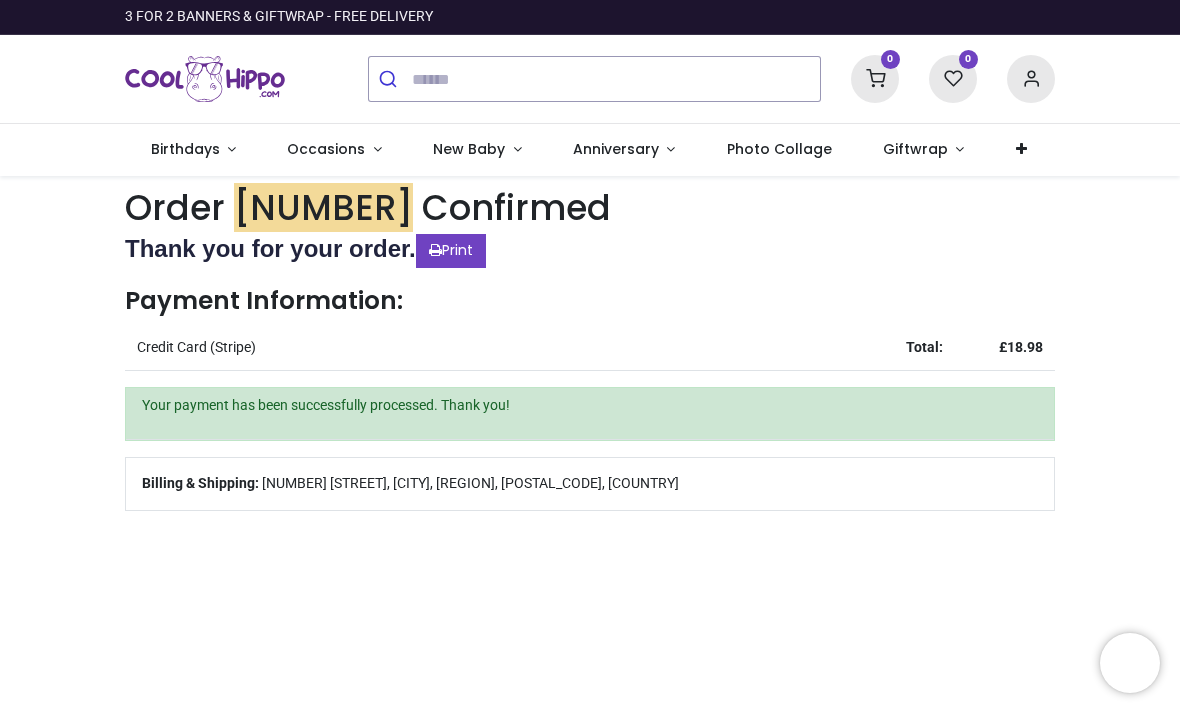 scroll, scrollTop: 0, scrollLeft: 0, axis: both 